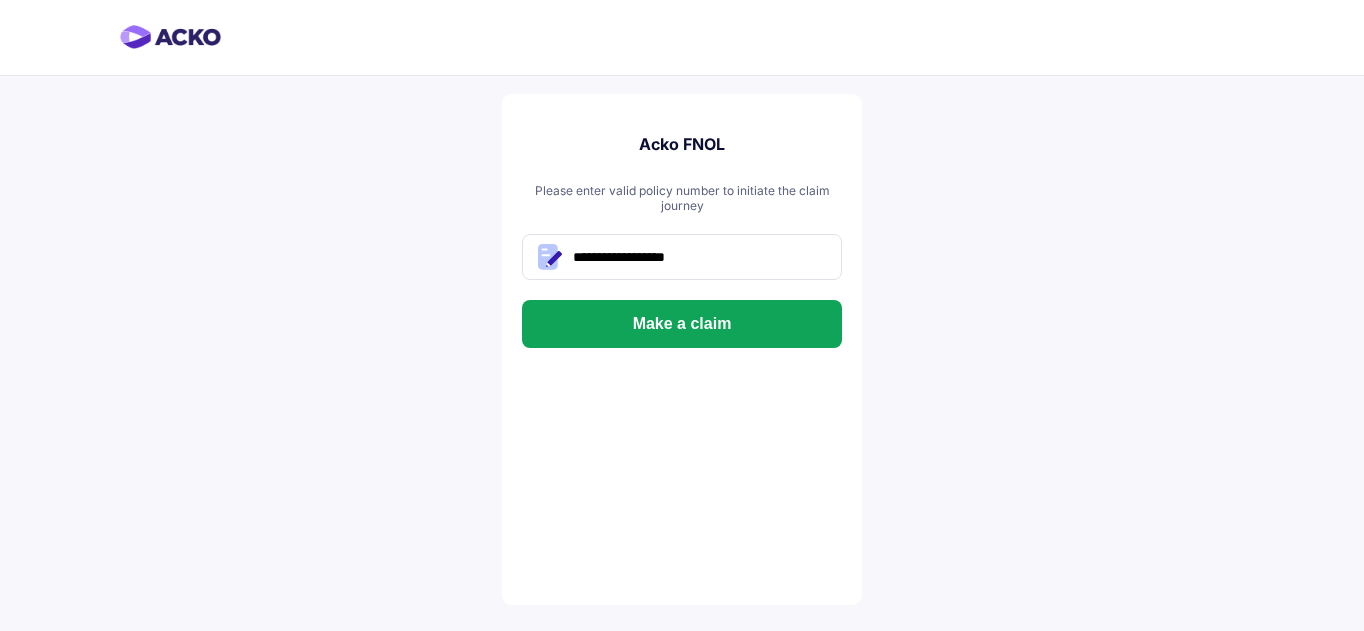 scroll, scrollTop: 0, scrollLeft: 0, axis: both 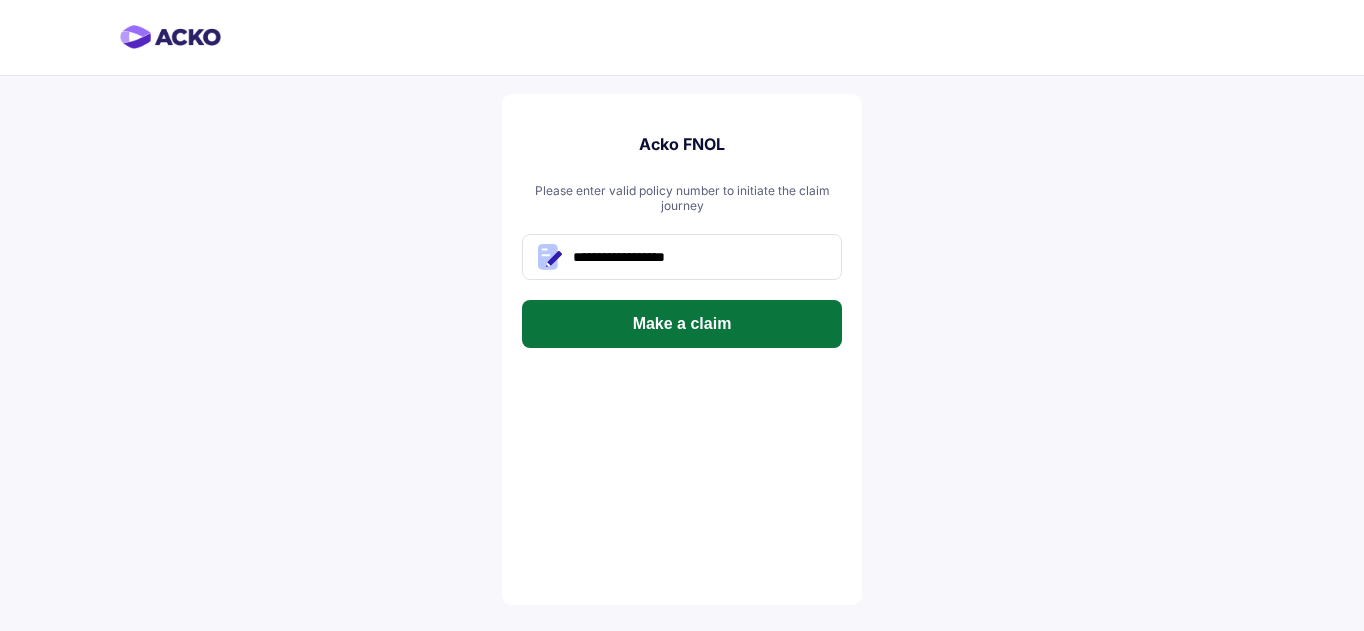 click on "Make a claim" at bounding box center (682, 324) 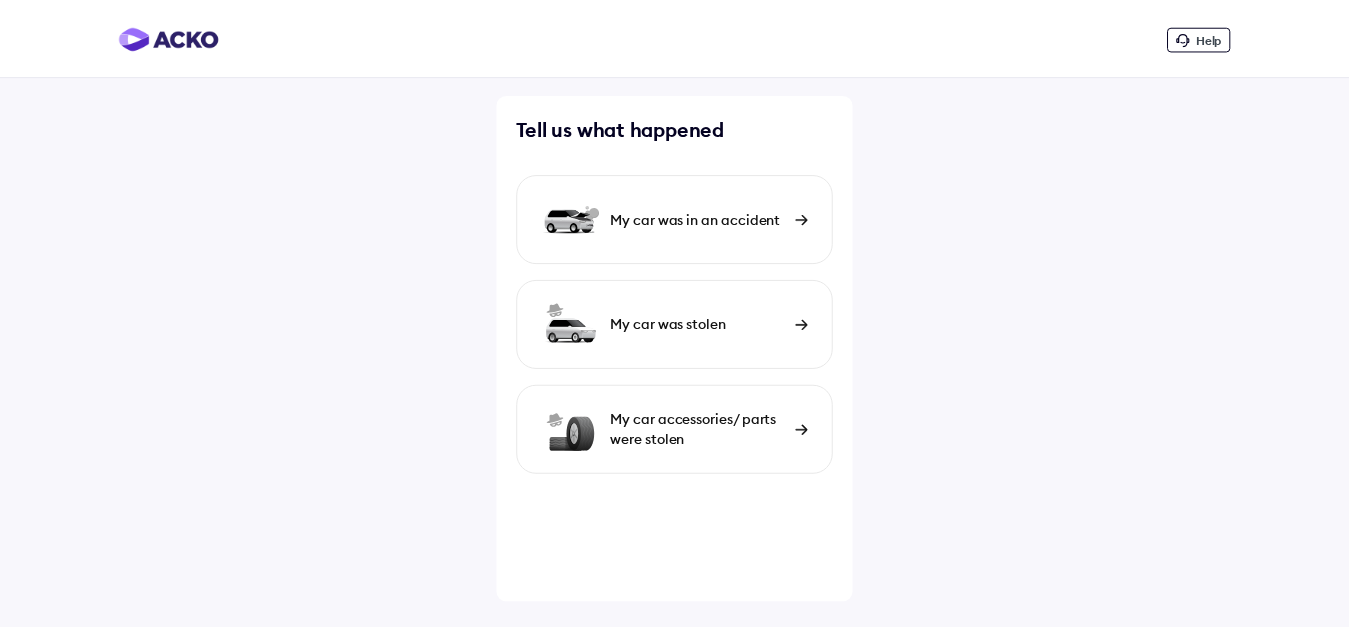 scroll, scrollTop: 0, scrollLeft: 0, axis: both 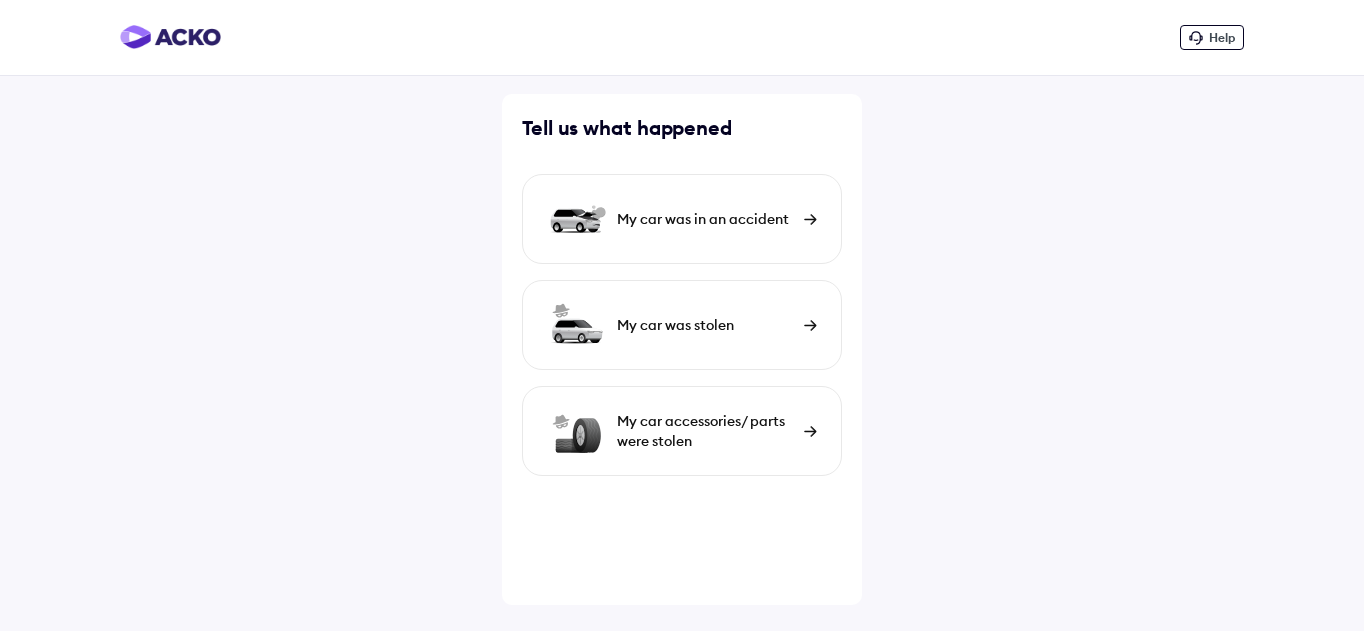 click on "My car was in an accident" at bounding box center [682, 219] 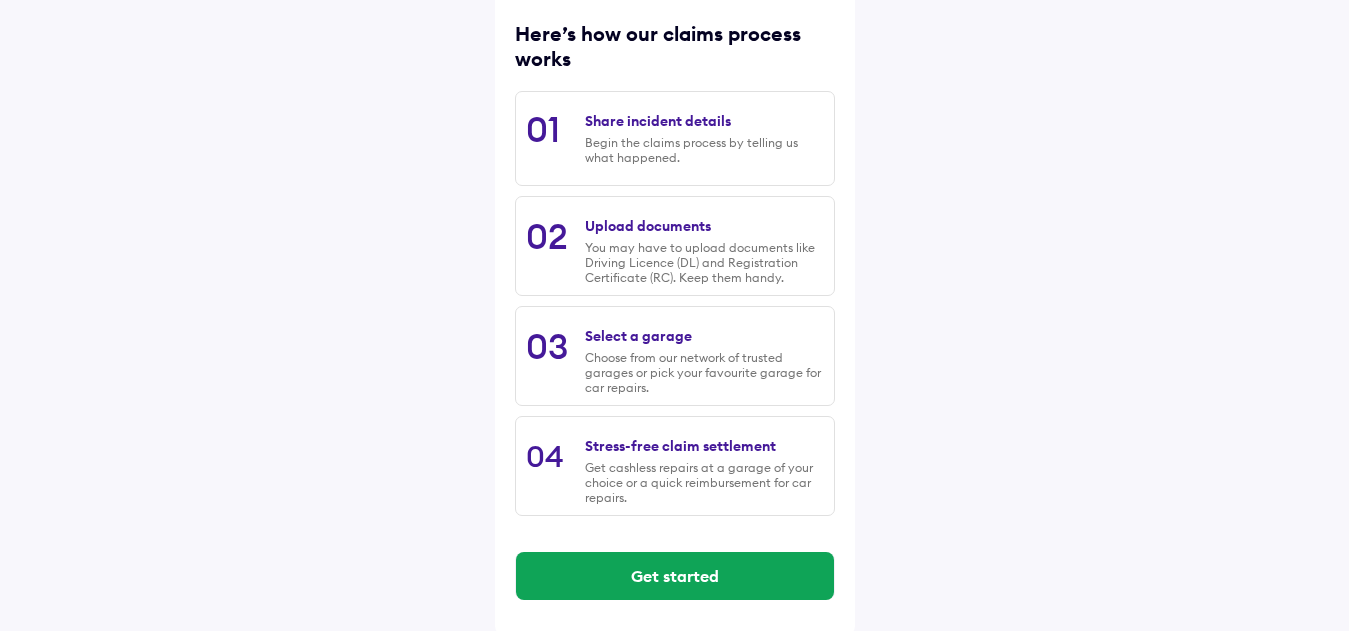 scroll, scrollTop: 265, scrollLeft: 0, axis: vertical 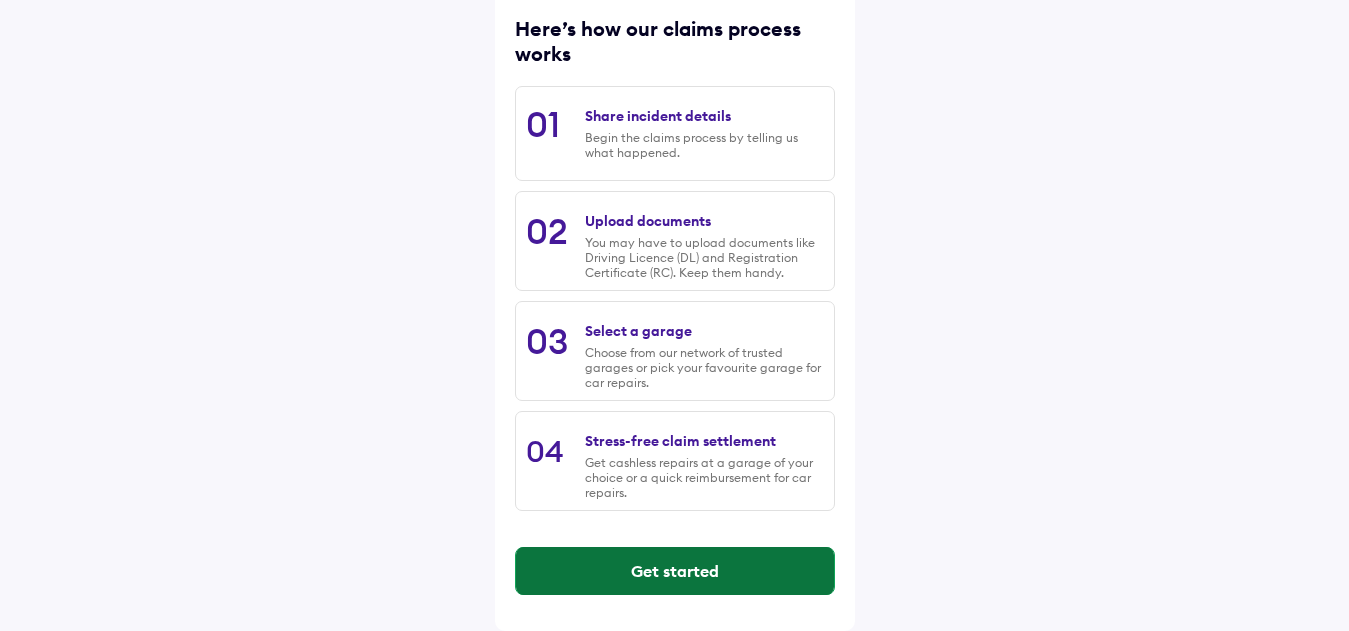 click on "Get started" at bounding box center [675, 571] 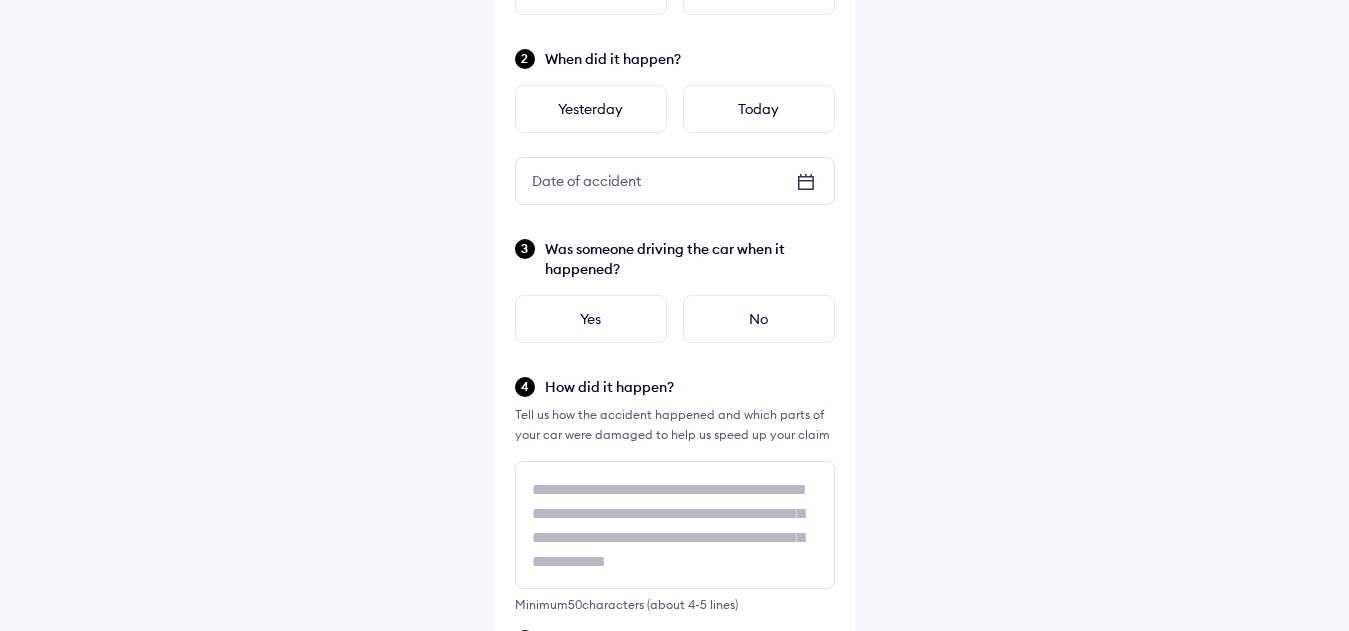 scroll, scrollTop: 0, scrollLeft: 0, axis: both 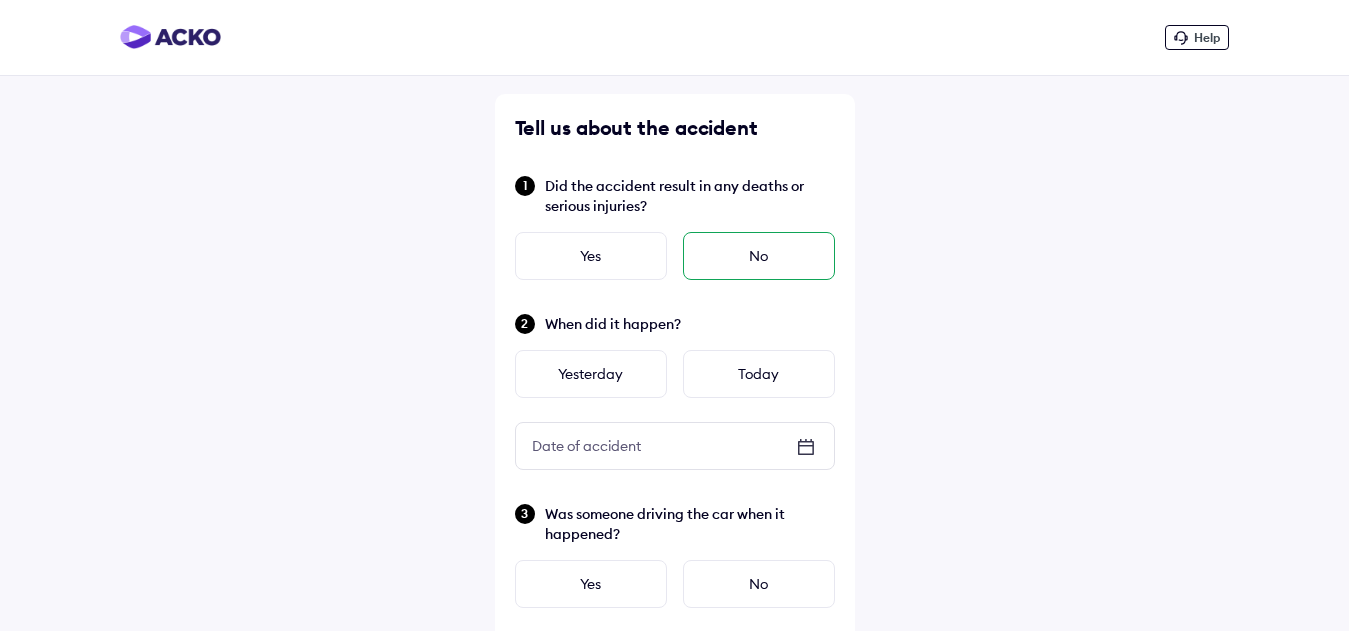 click on "No" at bounding box center (759, 256) 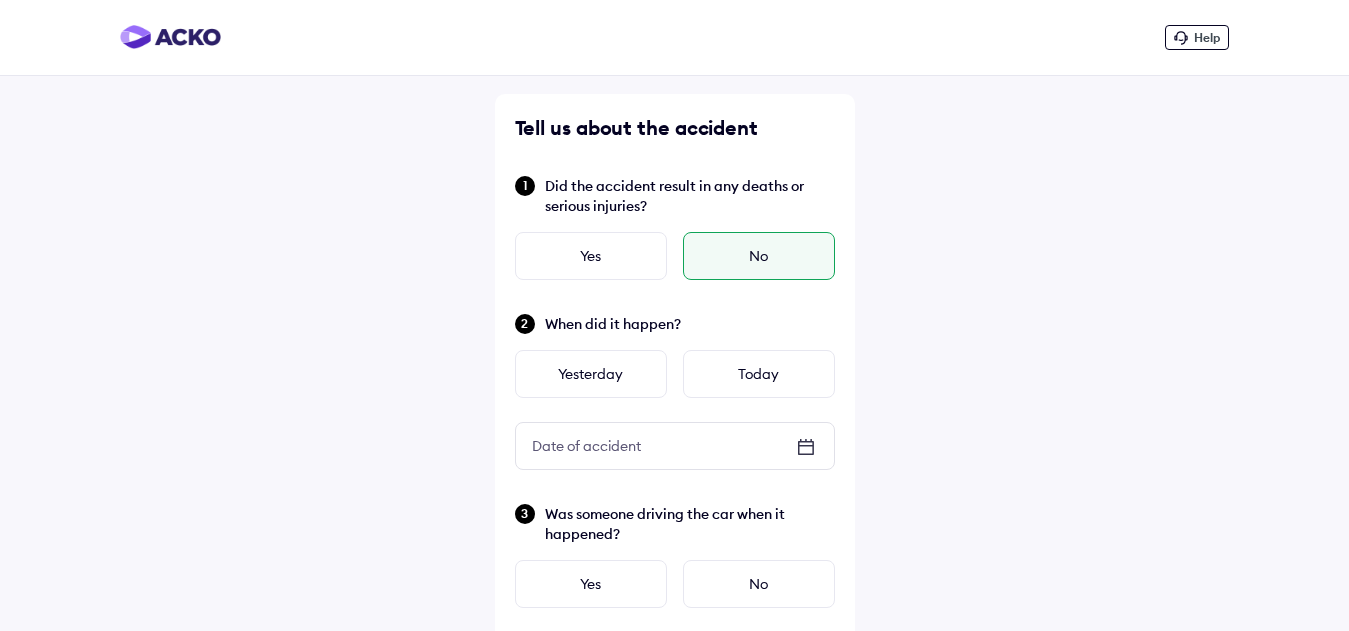 scroll, scrollTop: 100, scrollLeft: 0, axis: vertical 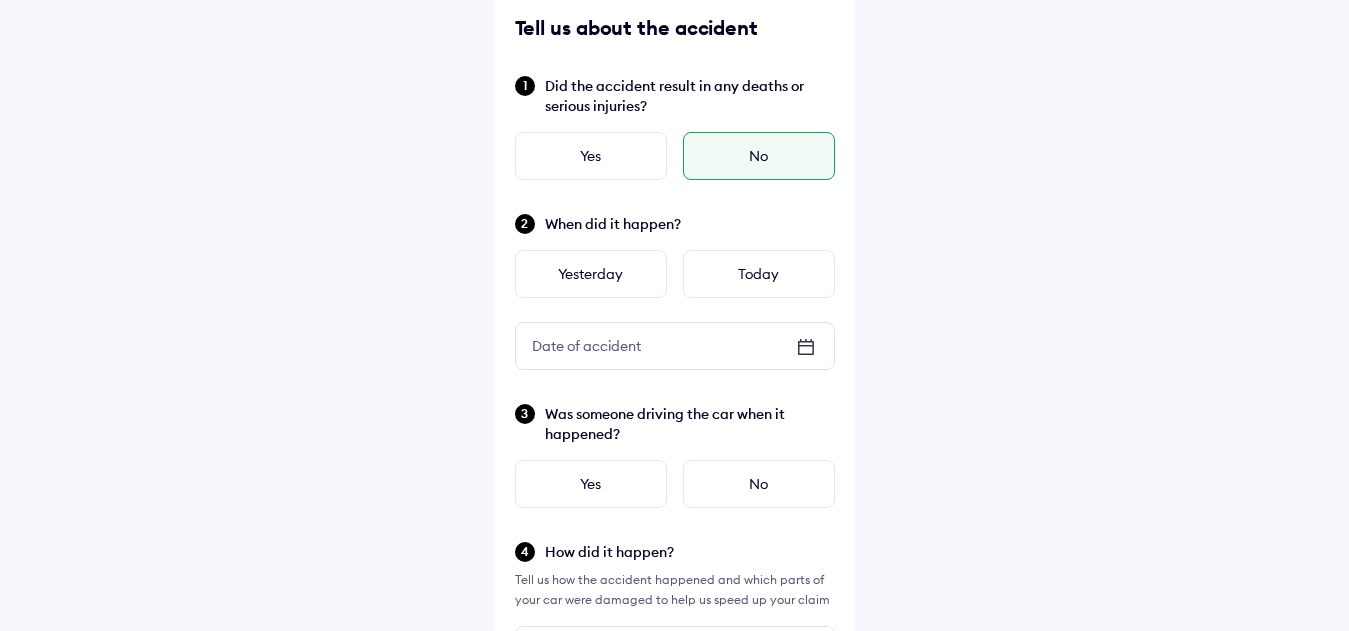 click 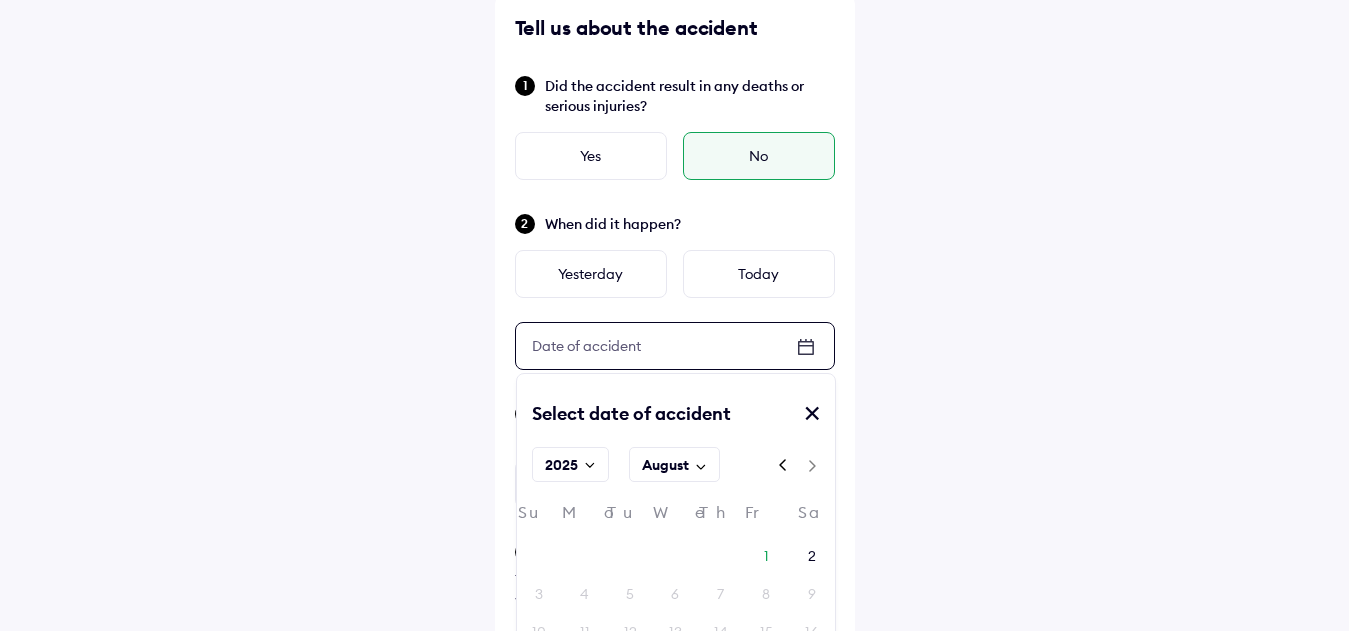 click 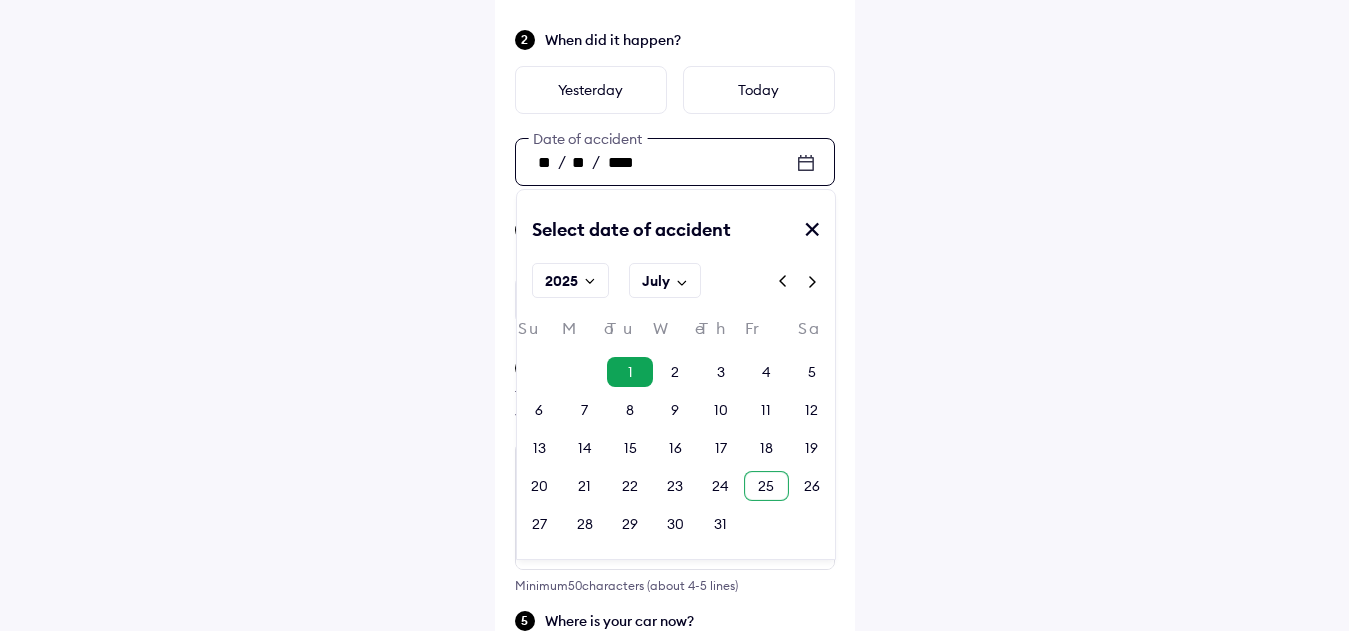 scroll, scrollTop: 300, scrollLeft: 0, axis: vertical 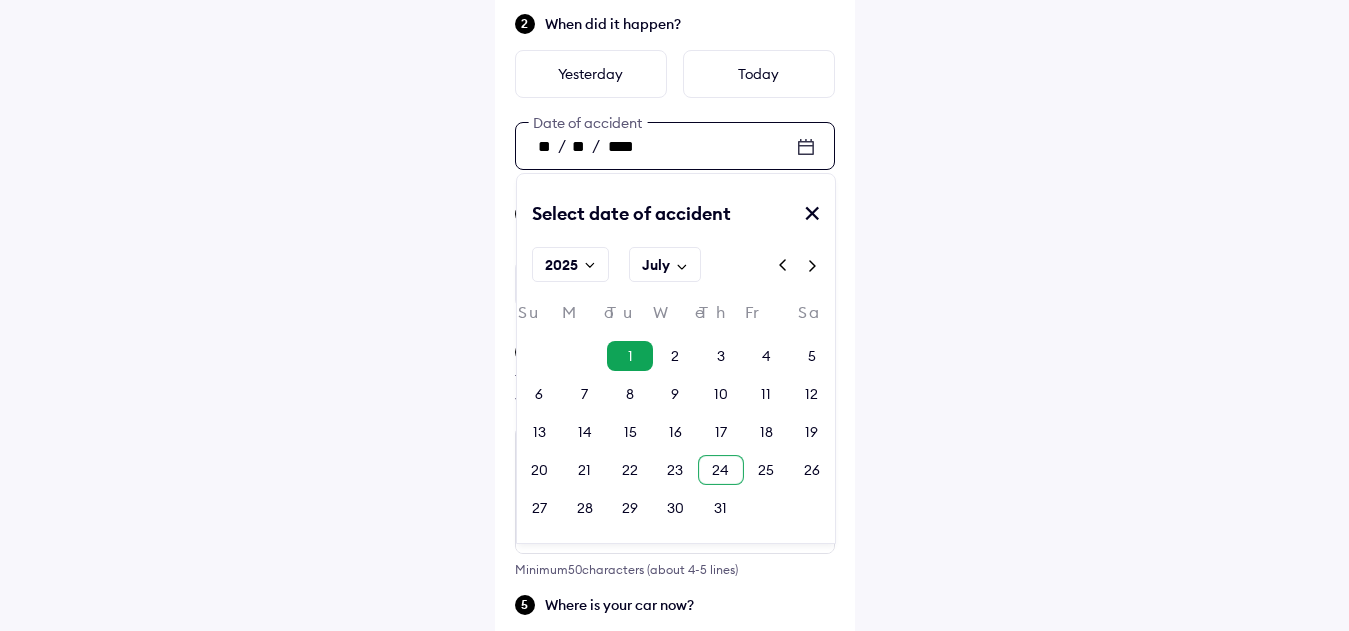 click on "24" at bounding box center (720, 470) 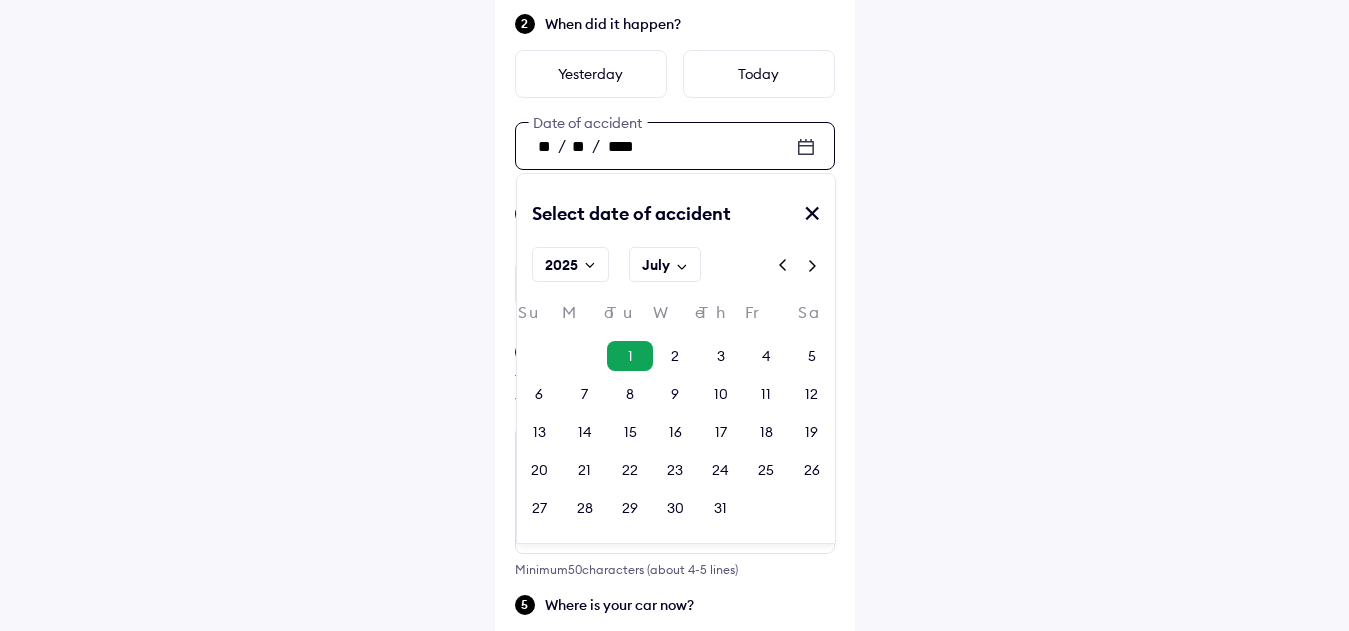 type on "**" 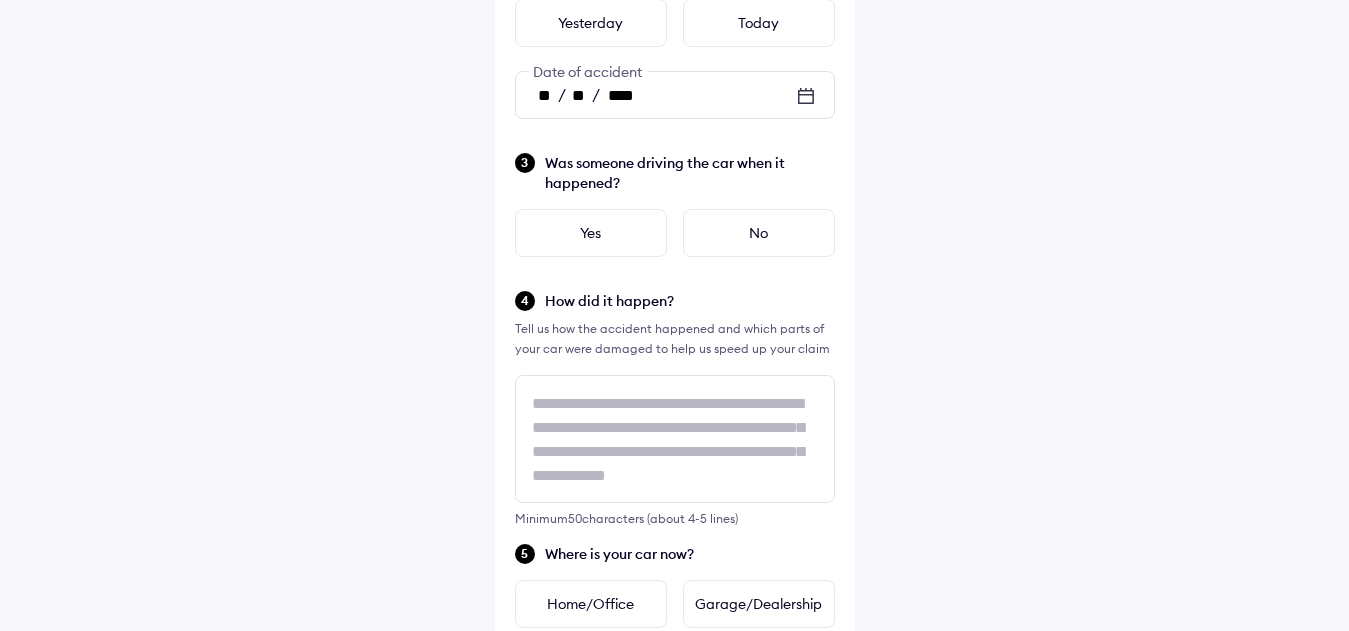 scroll, scrollTop: 400, scrollLeft: 0, axis: vertical 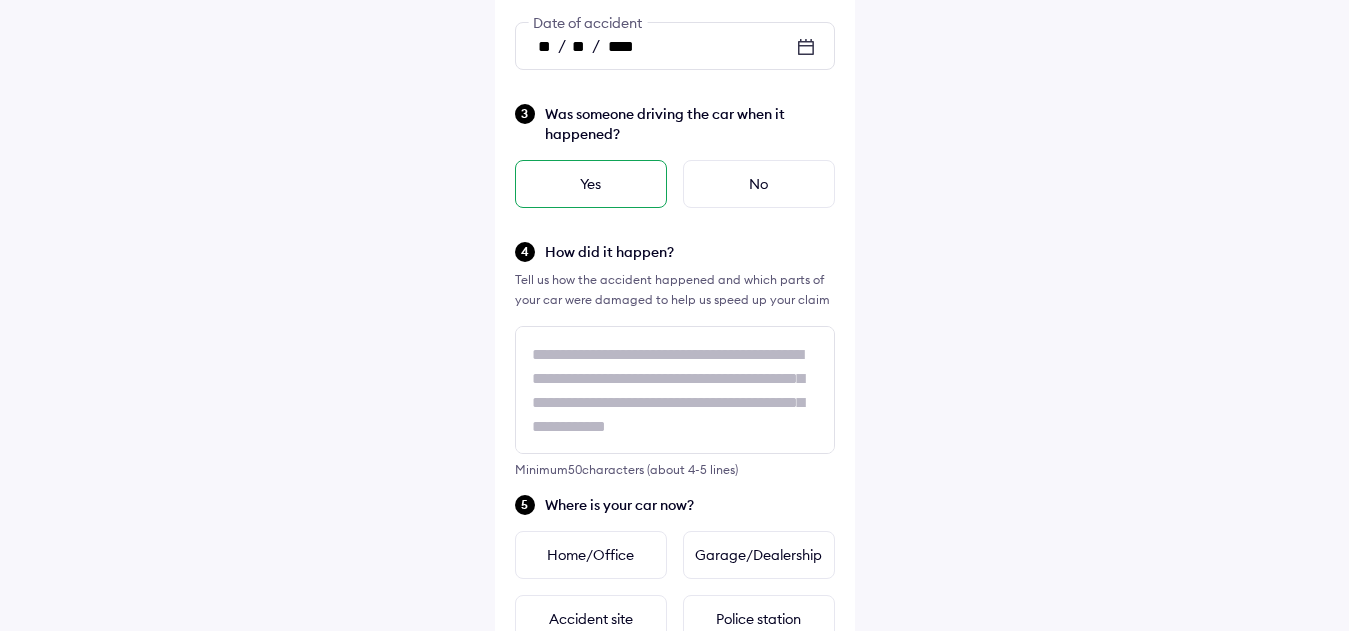 click on "Yes" at bounding box center (591, 184) 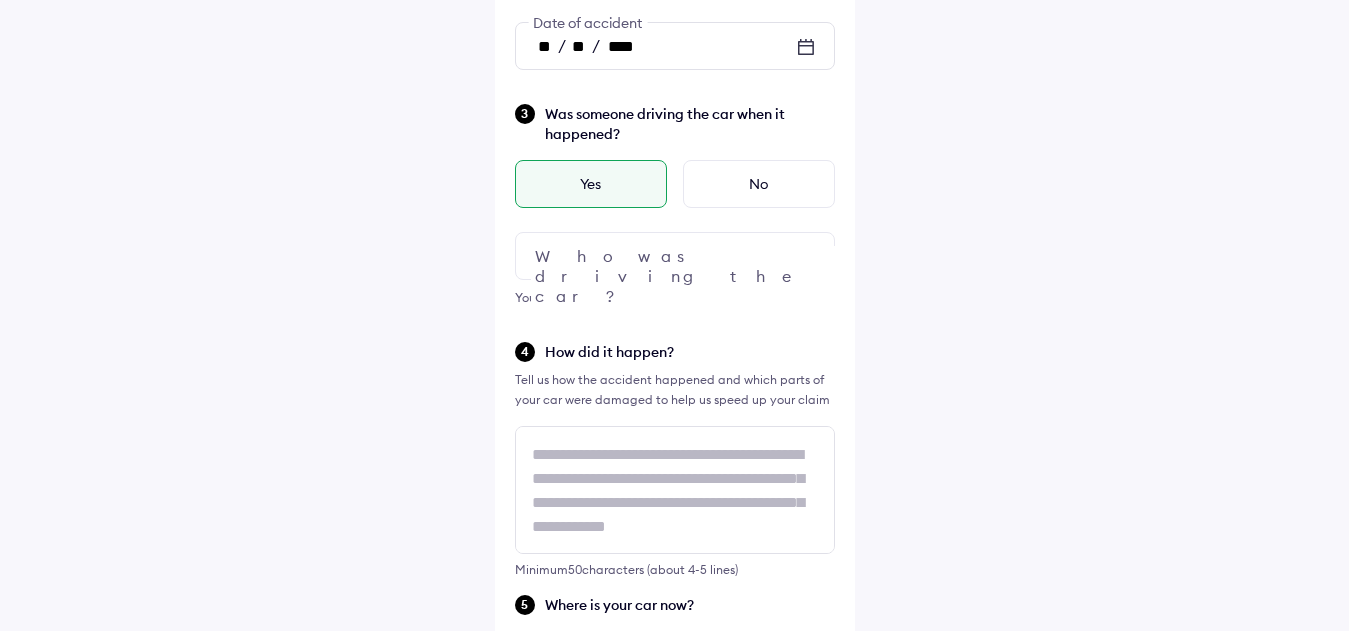 click at bounding box center (675, 256) 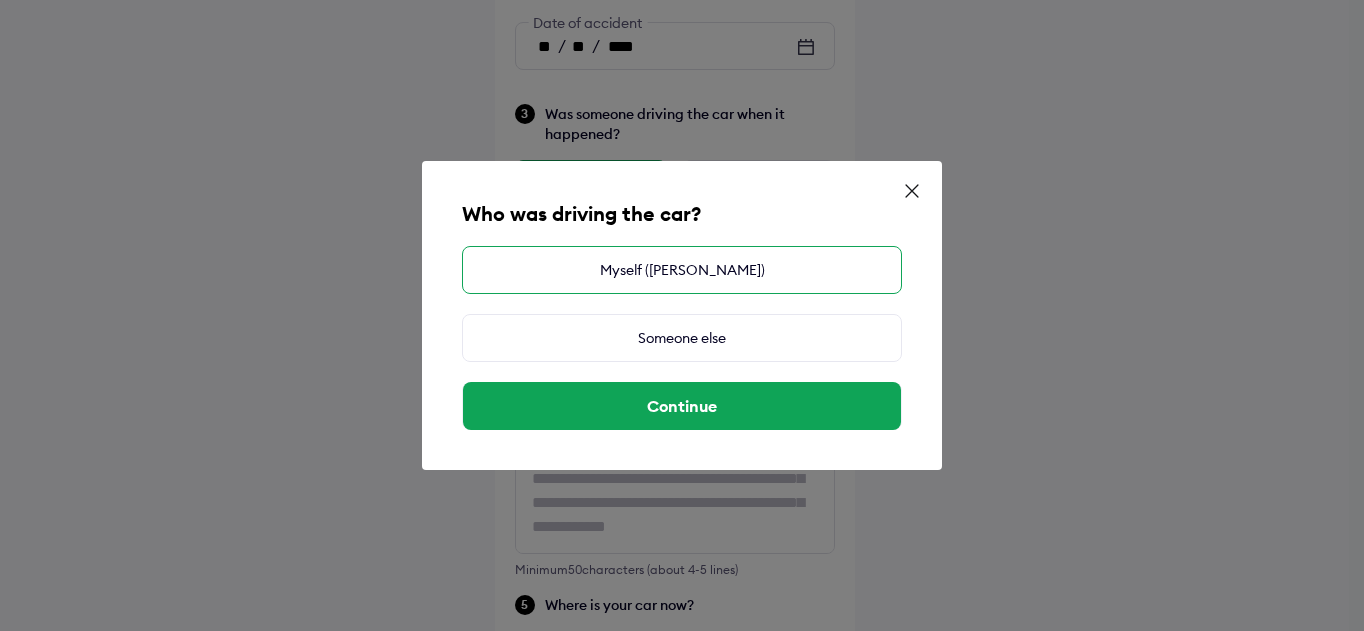 click on "Myself ([PERSON_NAME])" at bounding box center [682, 270] 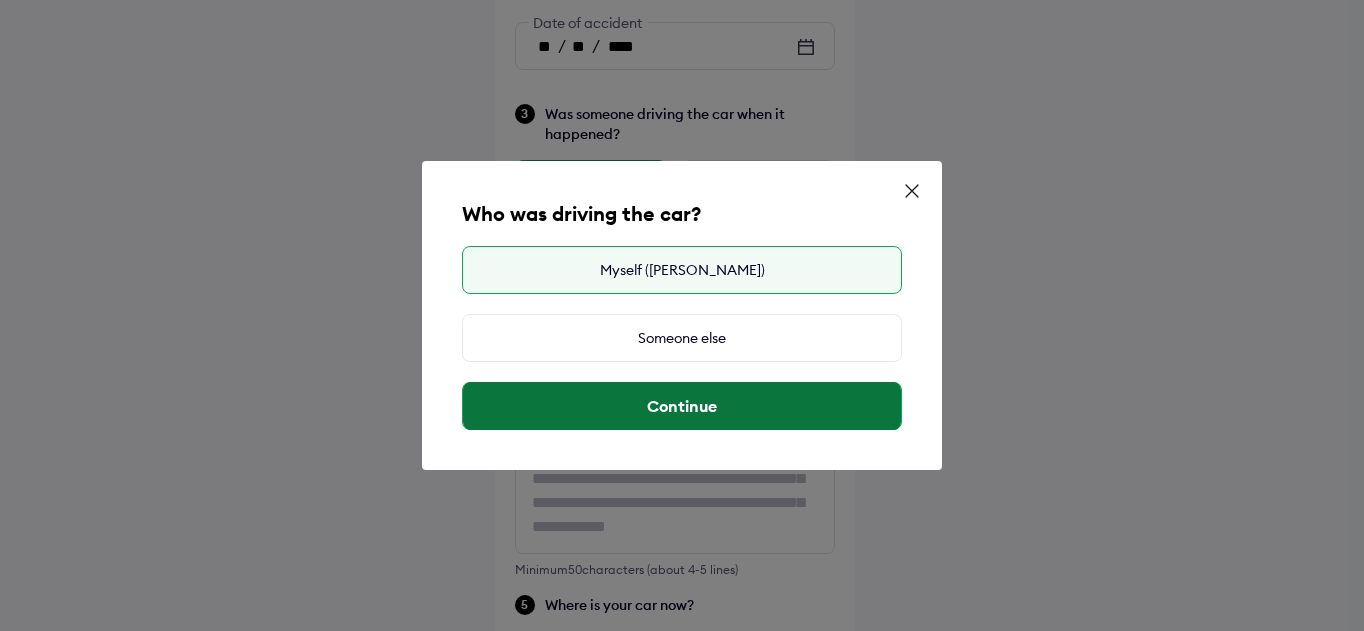 click on "Continue" at bounding box center (682, 406) 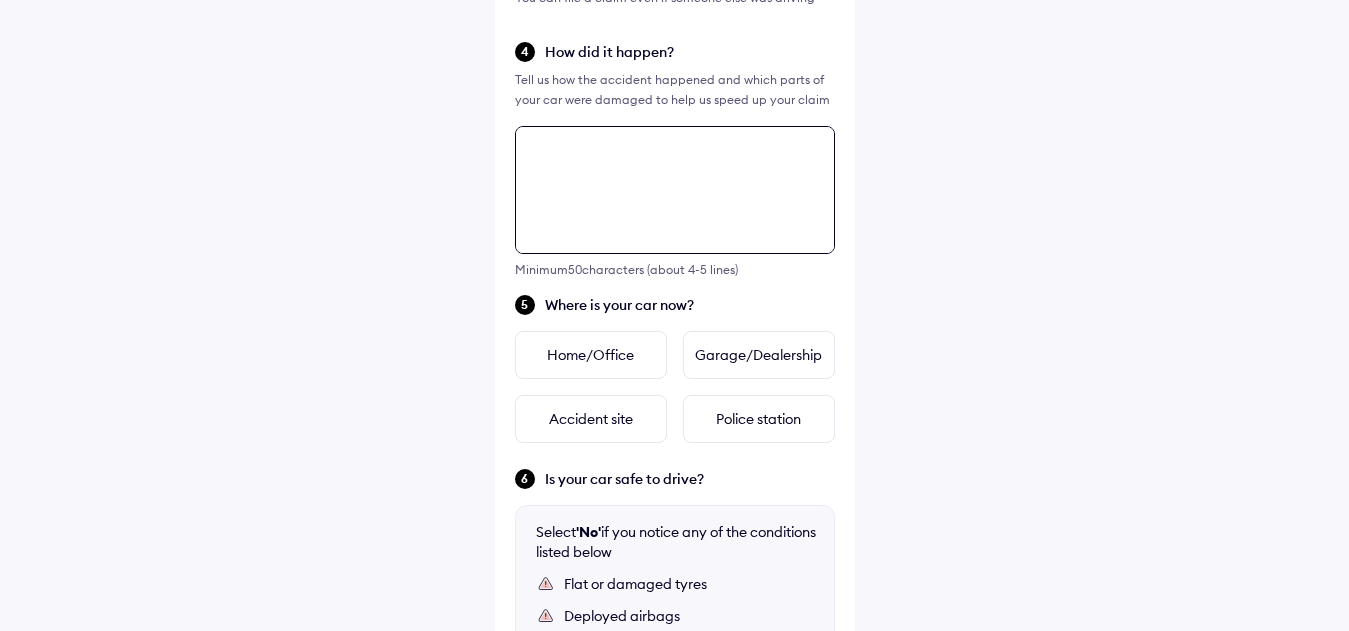 click on "Tell us about the accident Did the accident result in any deaths or serious injuries? Yes No When did it happen? Yesterday Today ** / ** / **** Date of accident Was someone driving the car when it happened? Yes No Myself Who was driving the car? You can file a claim even if someone else was driving How did it happen? Tell us how the accident happened and which parts of your car were damaged to help us speed up your claim Minimum  50  characters (about 4-5 lines) Where is your car now? Home/Office Garage/Dealership Accident site Police station Is your car safe to drive? Select  'No'  if you notice any of the conditions  listed below Flat or damaged tyres Deployed airbags Unable to start the engine Fluid leakage under the car Car is affected by floods Other safety concerns Yes No Continue" at bounding box center (675, 204) 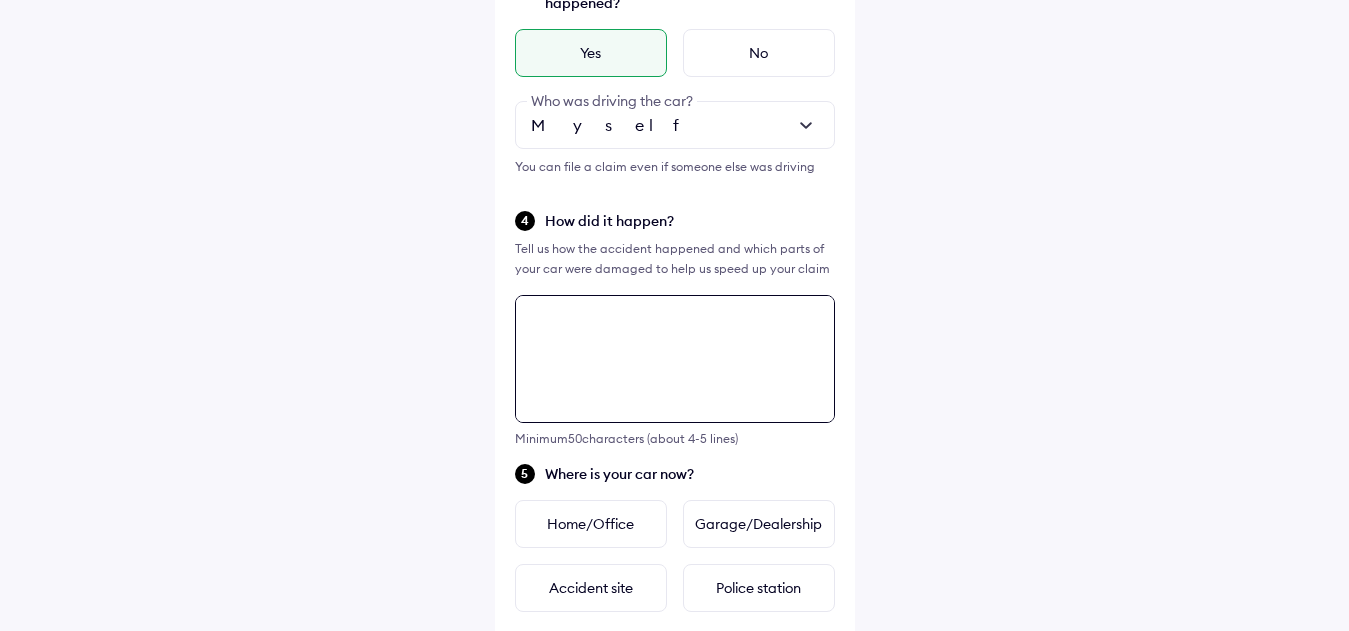 scroll, scrollTop: 526, scrollLeft: 0, axis: vertical 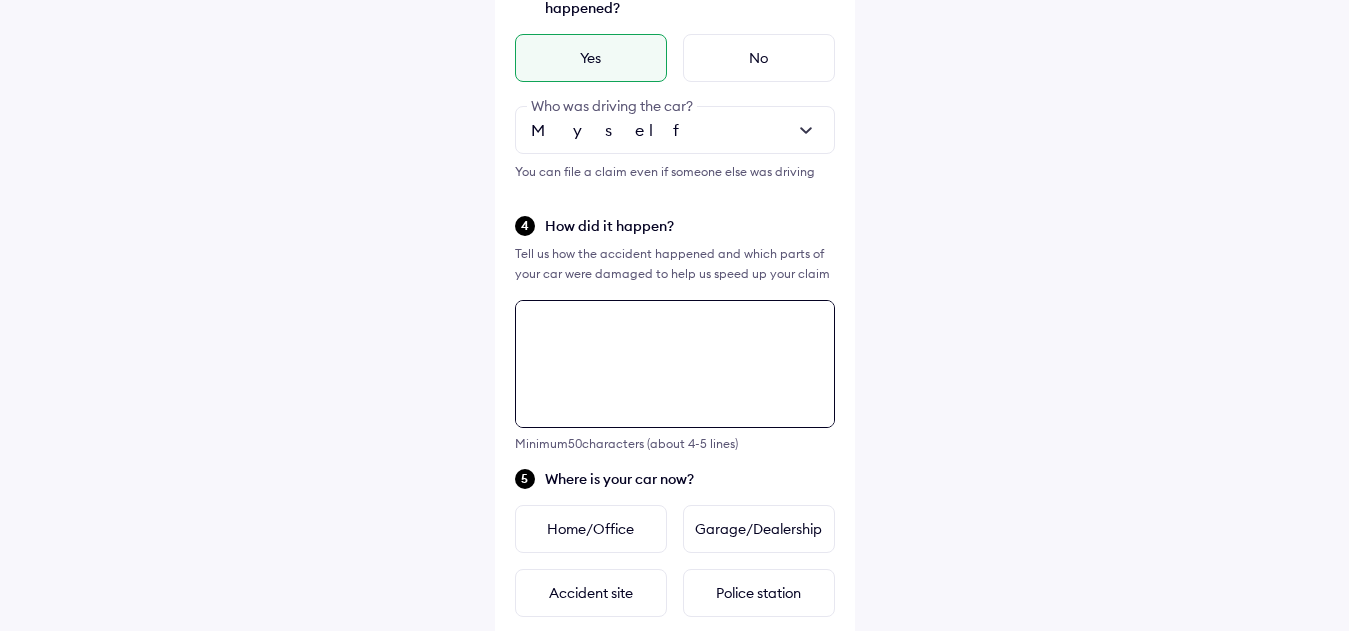 click at bounding box center (675, 364) 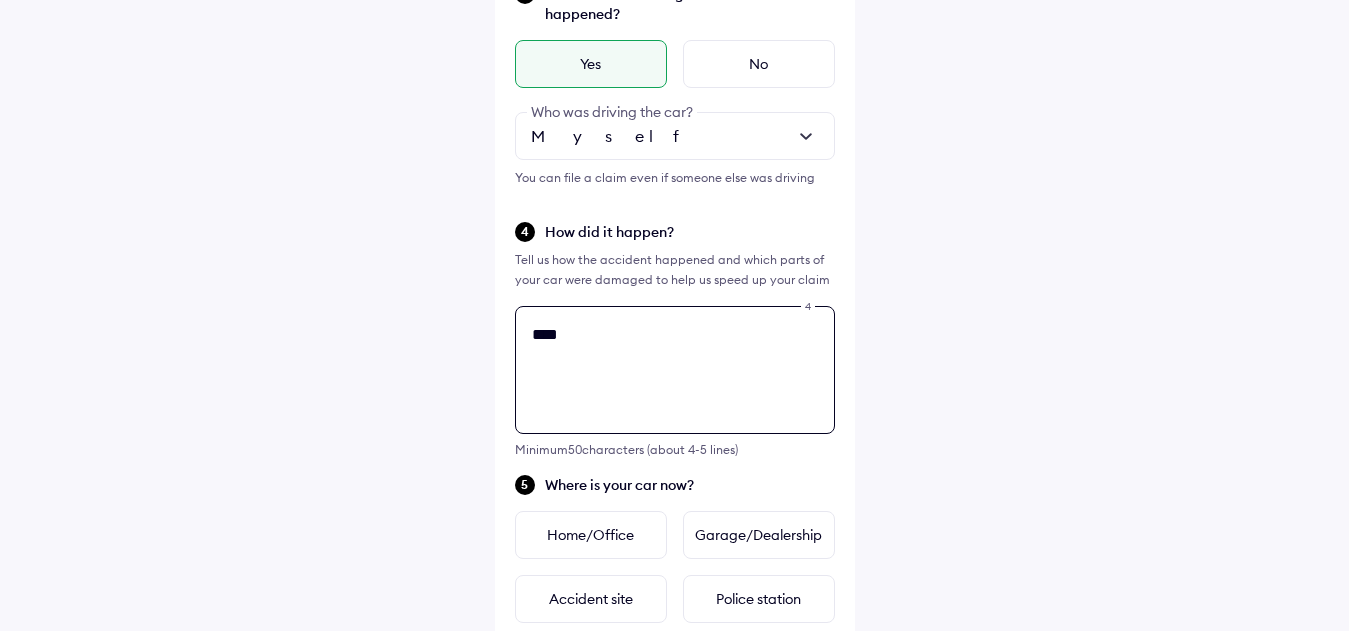 scroll, scrollTop: 526, scrollLeft: 0, axis: vertical 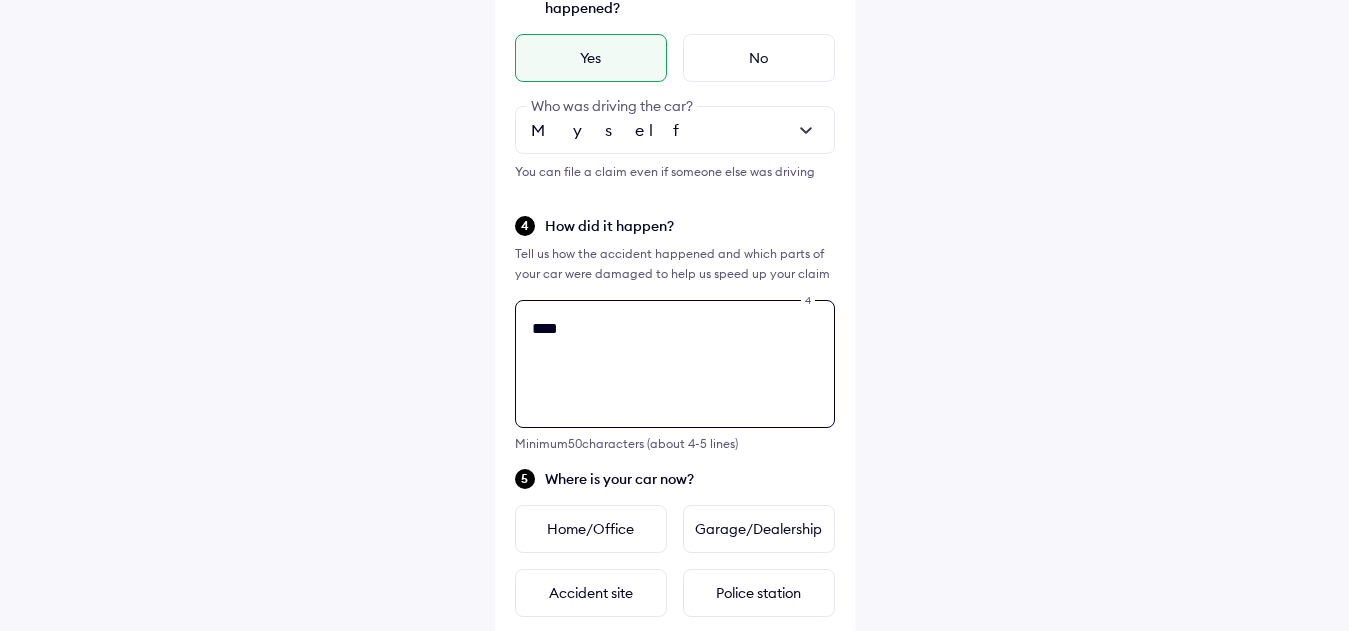 click on "****" at bounding box center [675, 364] 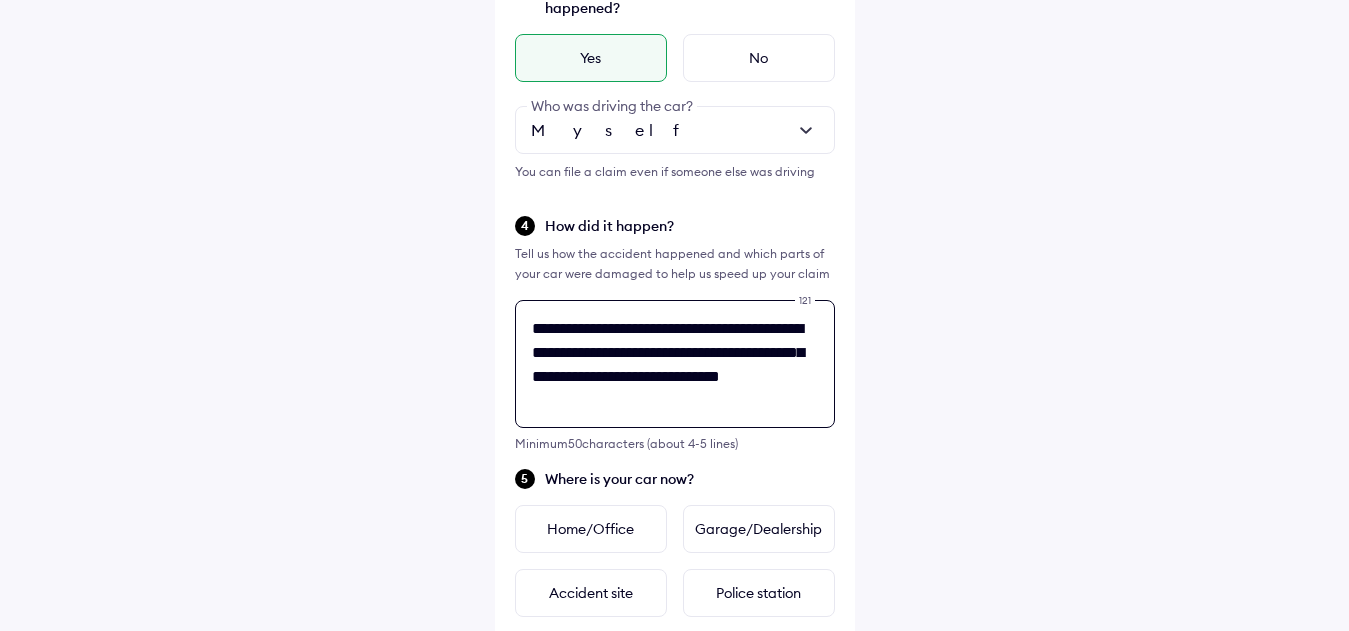 click on "**********" at bounding box center [675, 364] 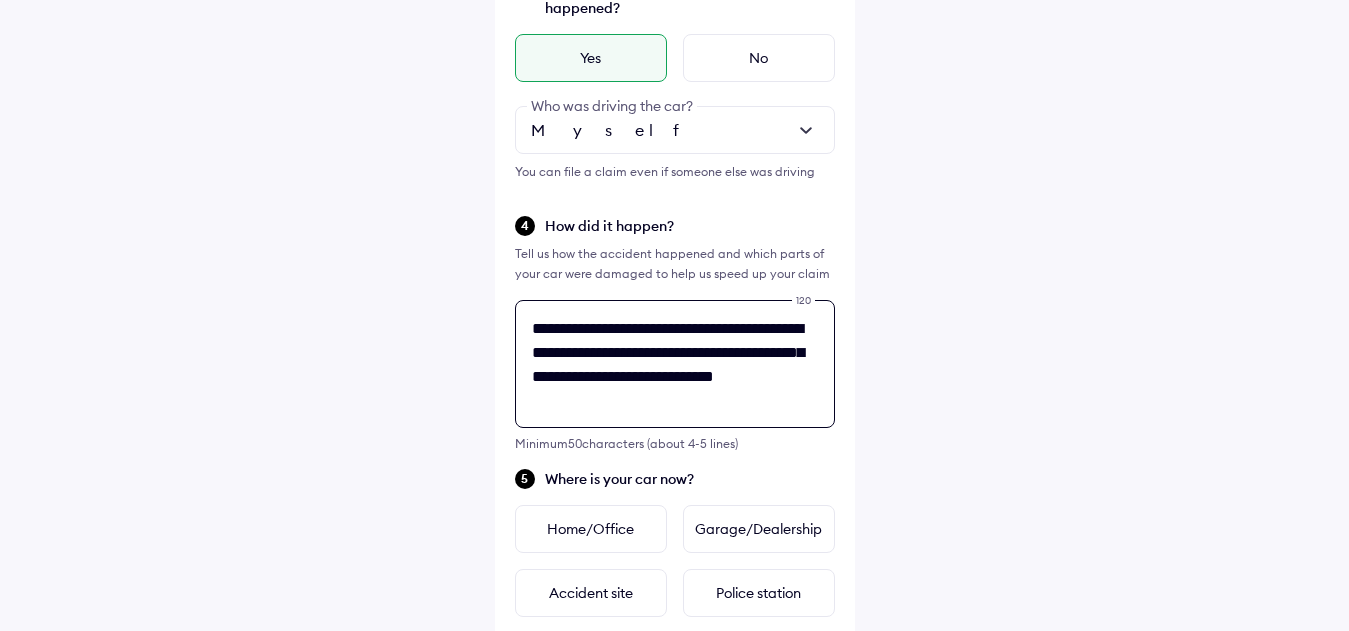 click on "**********" at bounding box center [675, 364] 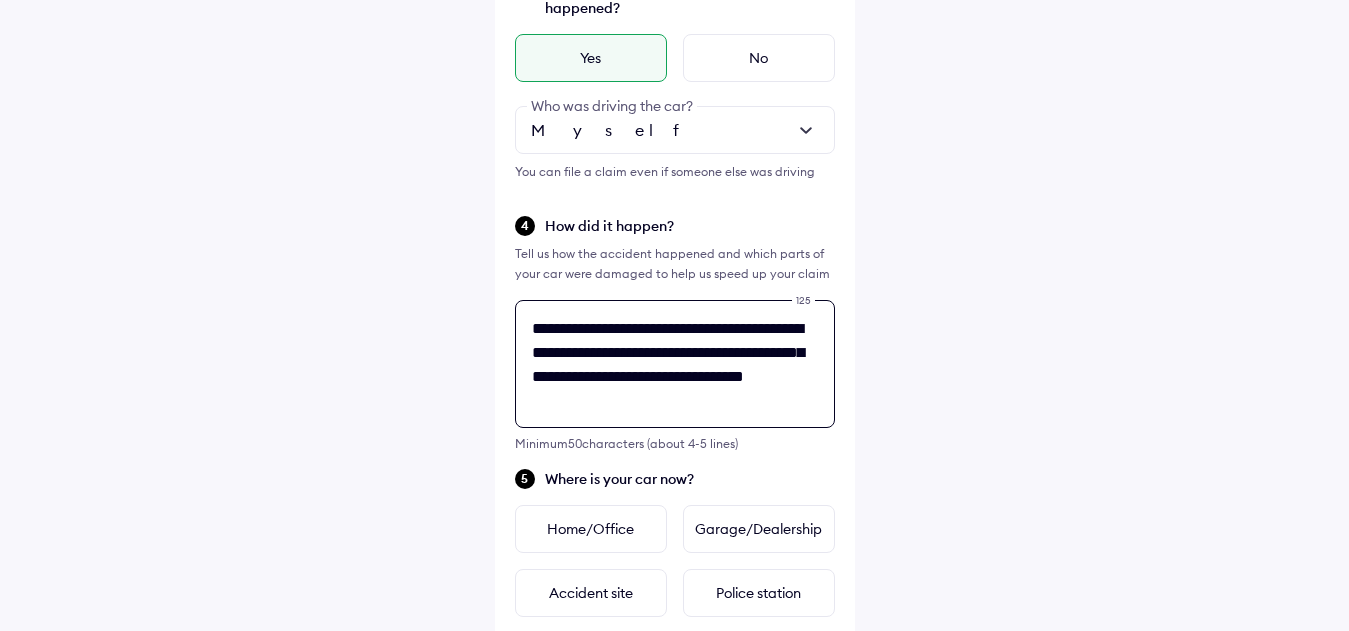 click on "**********" at bounding box center (675, 364) 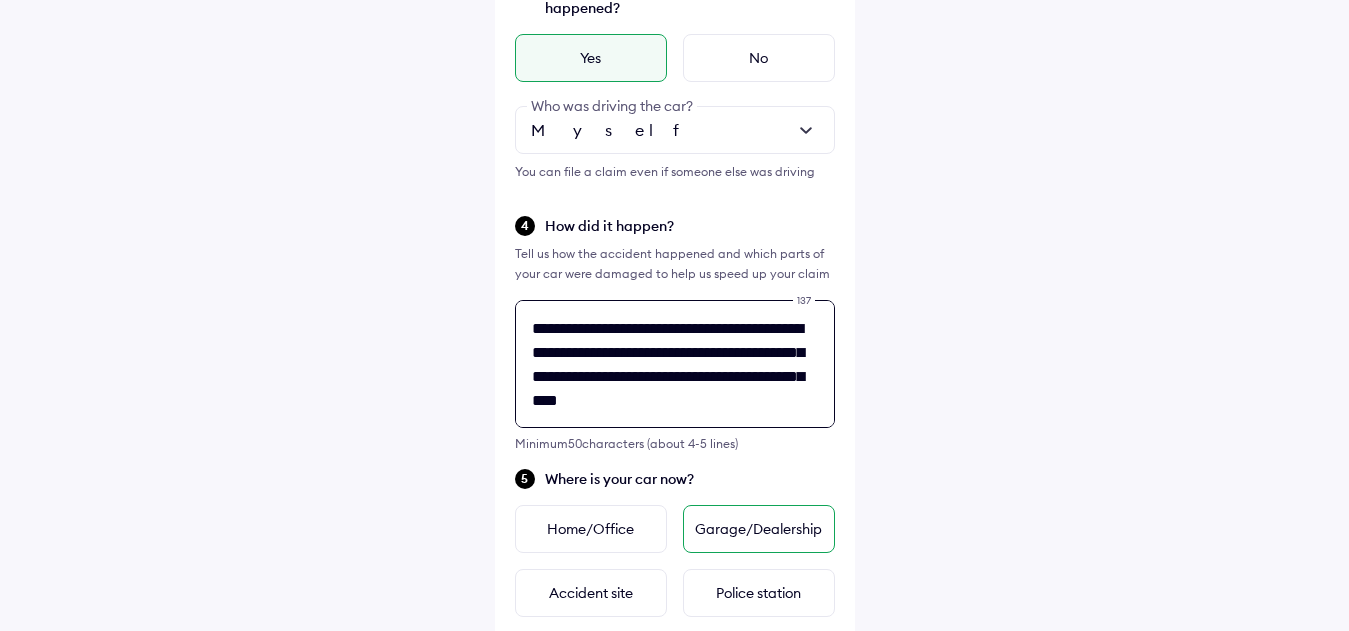 scroll, scrollTop: 8, scrollLeft: 0, axis: vertical 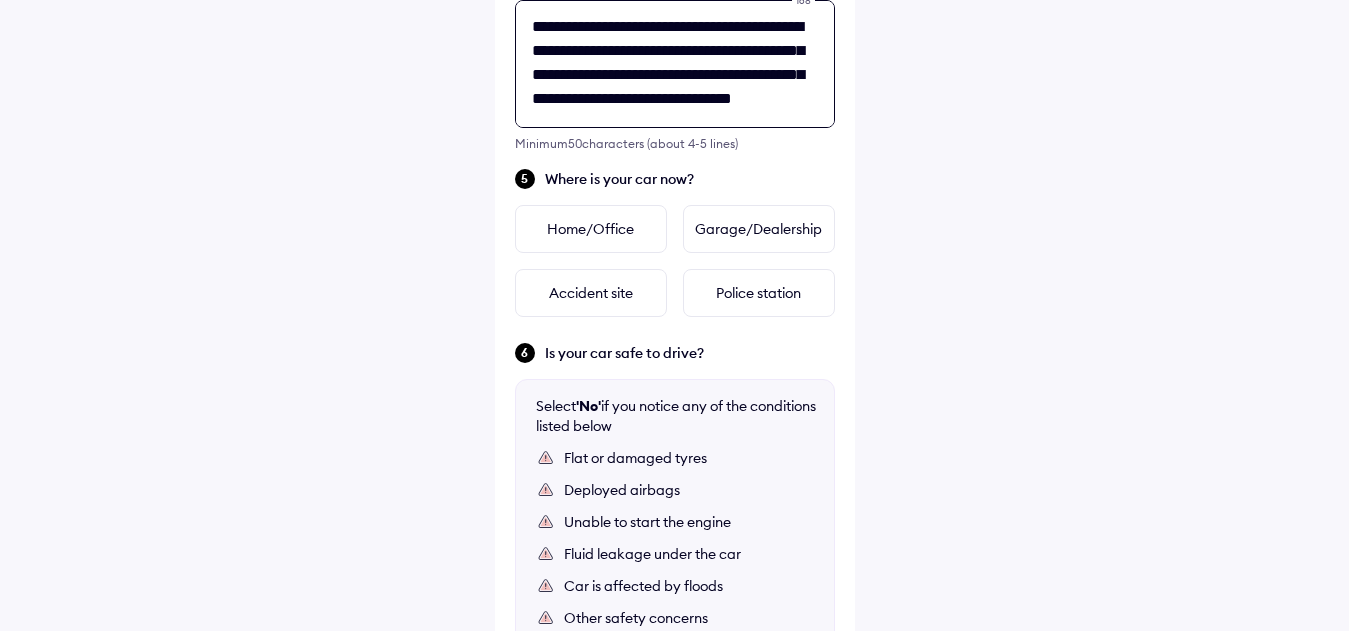 type on "**********" 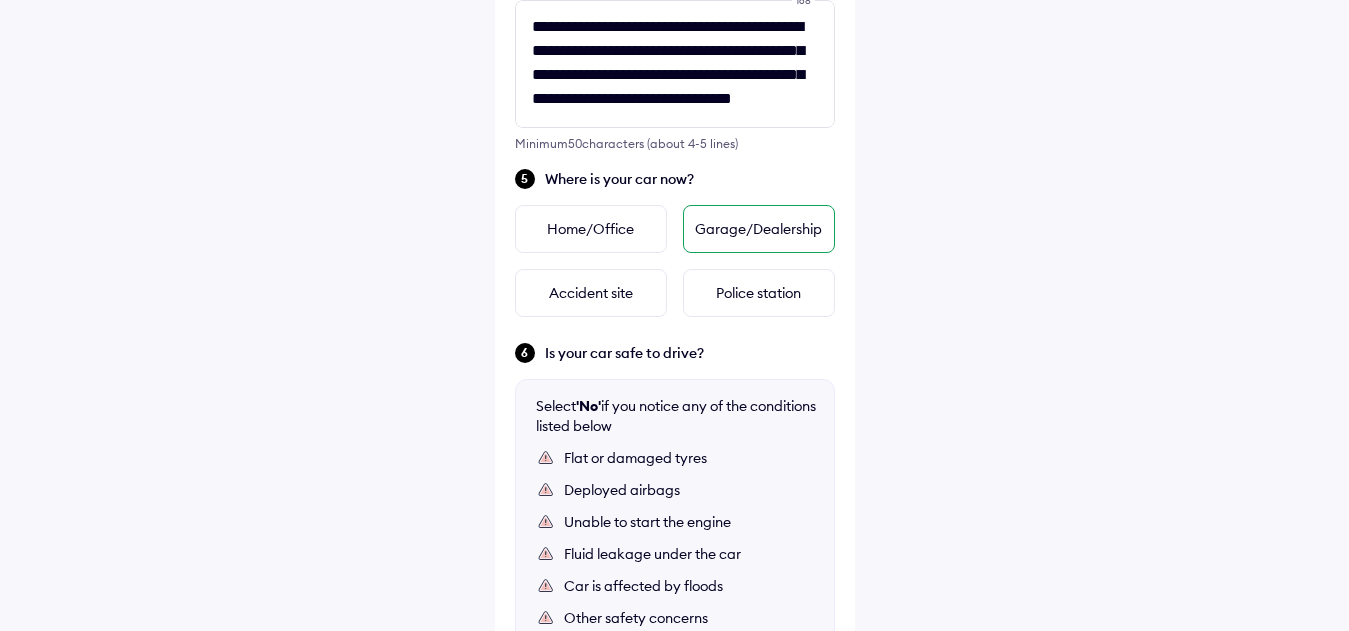 click on "Garage/Dealership" at bounding box center [759, 229] 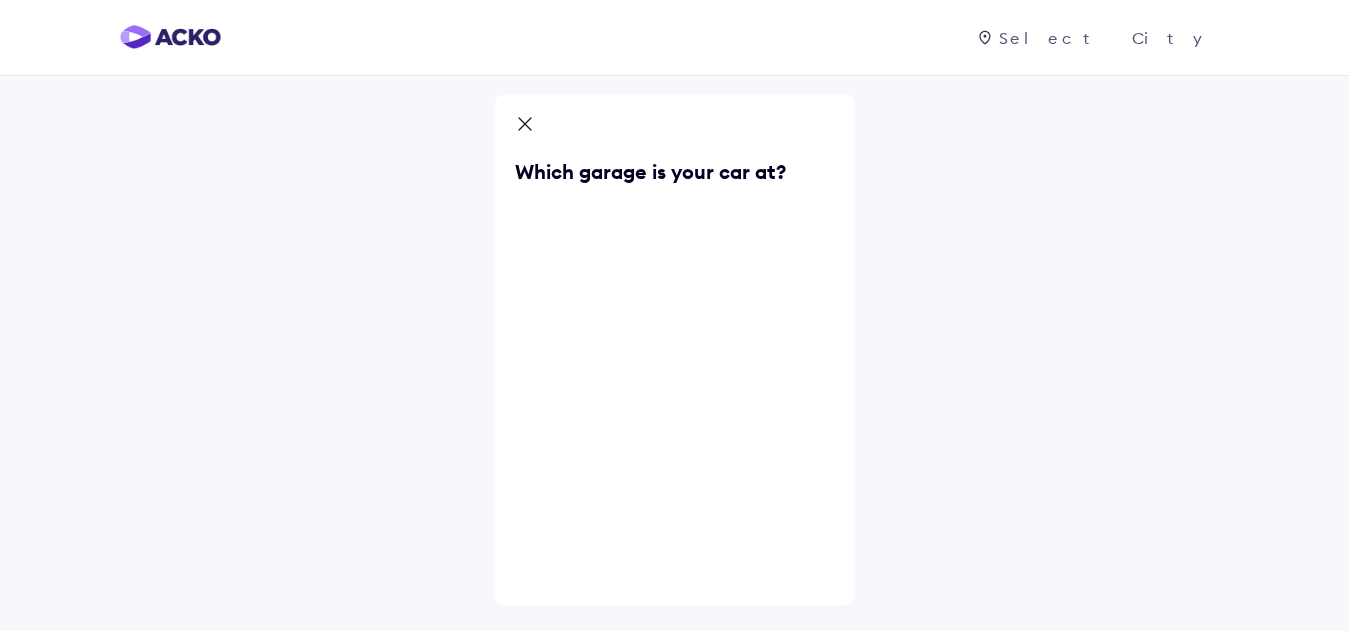 scroll, scrollTop: 60, scrollLeft: 0, axis: vertical 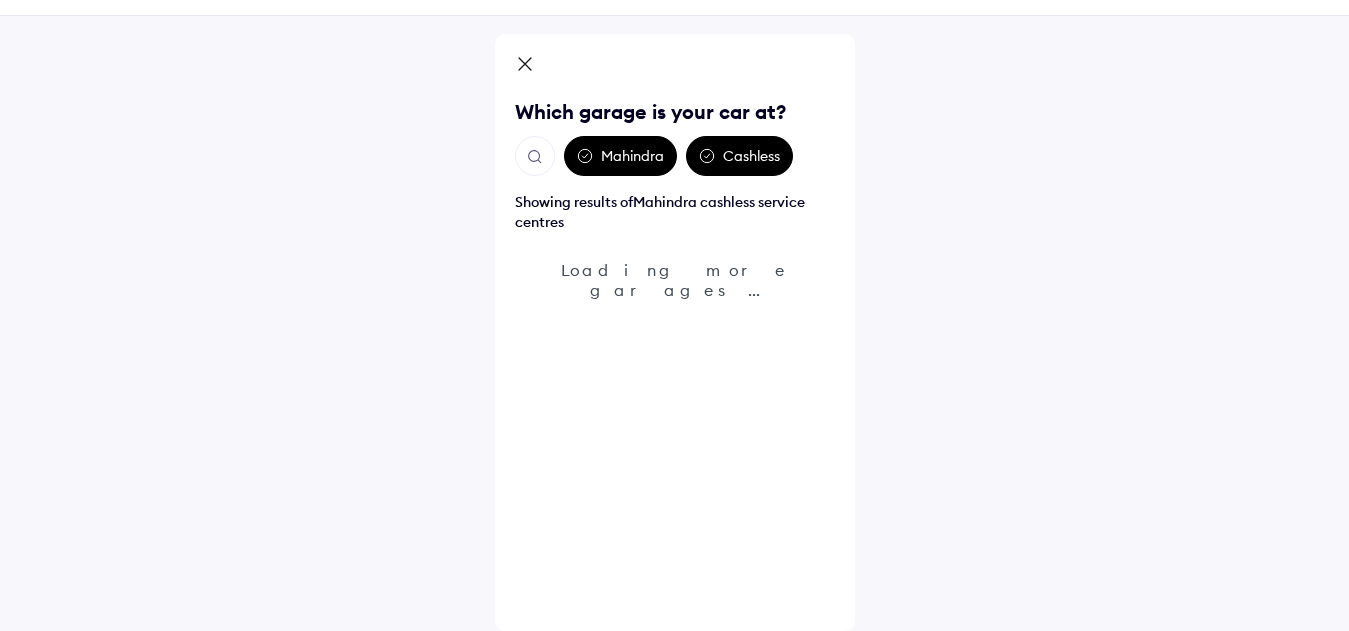 click at bounding box center [535, 157] 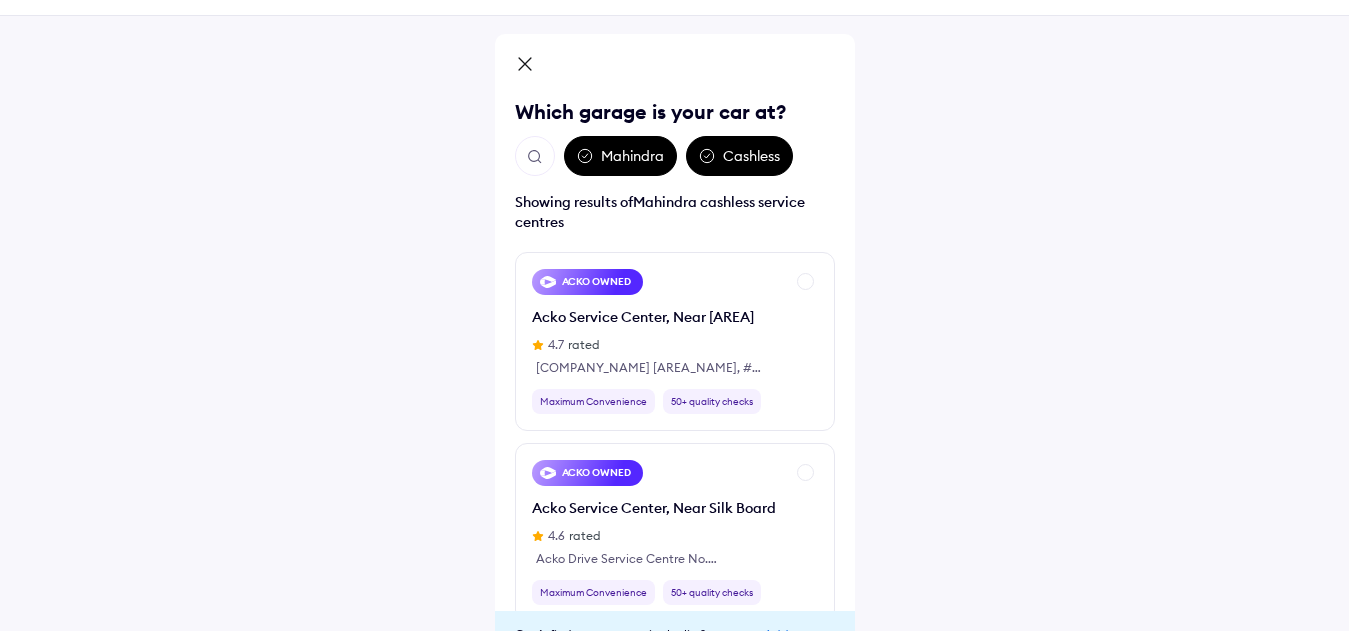 click on "Which garage is your car at? [COMPANY NAME] Cashless Showing results of [COMPANY NAME] cashless service centres [COMPANY NAME] OWNED [COMPANY NAME] Service Center, Near [AREA] [RATING] rated [COMPANY NAME] Drive Service Centre
[AREA], #[NUMBER]/[NUMBER]//[NUMBER] & [NUMBER]/[NUMBER]/[NUMBER]
[AREA] [AREA] [CITY] Maximum Convenience [NUMBER]+ quality checks [COMPANY NAME] OWNED [COMPANY NAME] Service Center, Near [AREA] Board [RATING] rated [COMPANY NAME] Drive Service Centre  No. [NUMBER]/[NUMBER]/[NUMBER] and C, [AREA], [NUMBER] Mile, [AREA] Road, Near [AREA] Gate, [CITY], [STATE], [POSTAL CODE] Maximum Convenience [NUMBER]+ quality checks [COMPANY NAME] CERTIFIED [COMPANY NAME] Motors, [AREA] [RATING] rated NO [NUMBER],OUT COLONY, NEAR [AREA] ROAD,[AREA], [AREA] Maximum Convenience [NUMBER]-year warranty [COMPANY NAME] CERTIFIED [COMPANY NAME] ([COMPANY NAME]-[CITY]) [RATING] rated Plot No. [NUMBER] & [NUMBER], Opp [COMPANY NAME], [AREA] Road, [CITY] [STATE] Maximum Convenience [NUMBER]-year warranty [COMPANY NAME] CERTIFIED [COMPANY NAME] Experts [AREA] Road [CITY] -- [NUMBER], [AREA] [AREA] [AREA] Maximum Convenience [NUMBER]-year warranty [COMPANY NAME] CERTIFIED -- Maximum Convenience [RATING]" at bounding box center (674, 338) 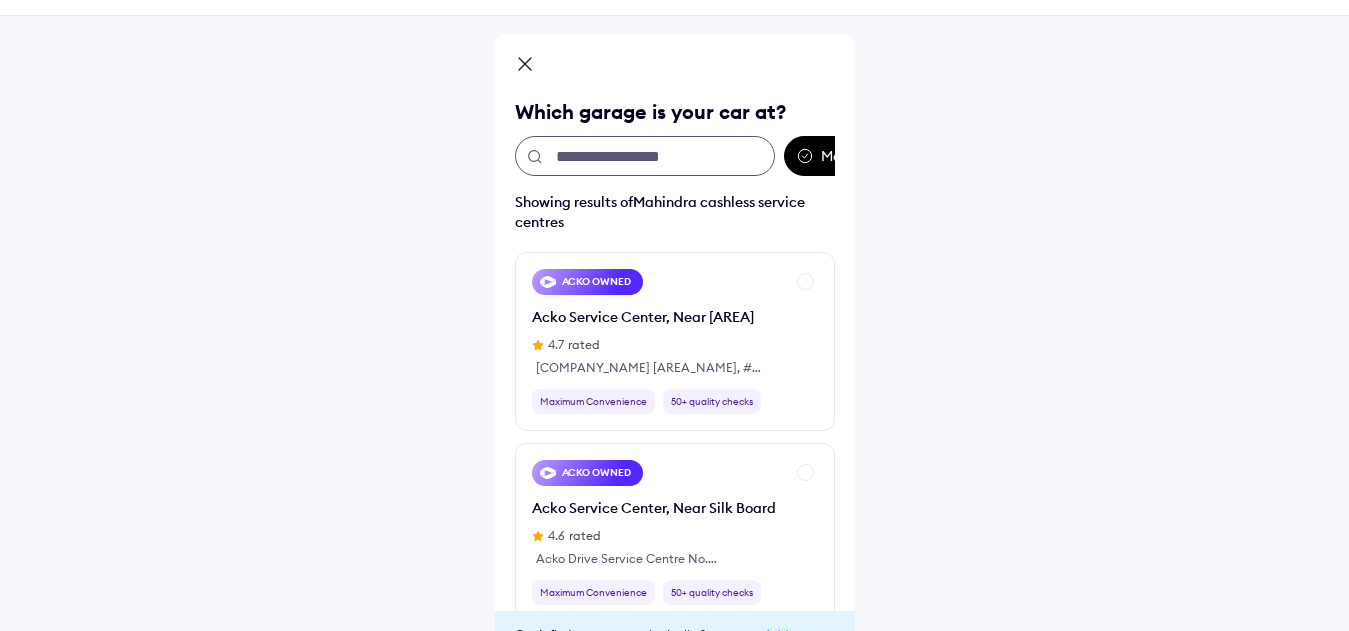 click at bounding box center (645, 156) 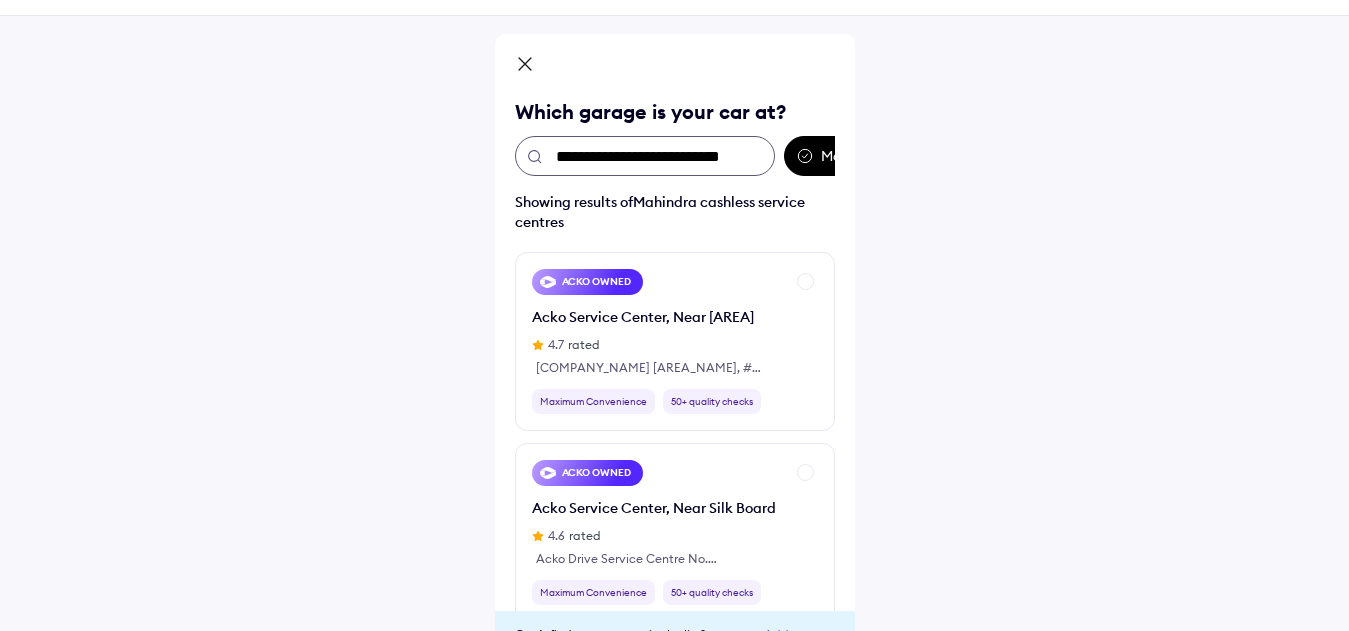 scroll, scrollTop: 0, scrollLeft: 15, axis: horizontal 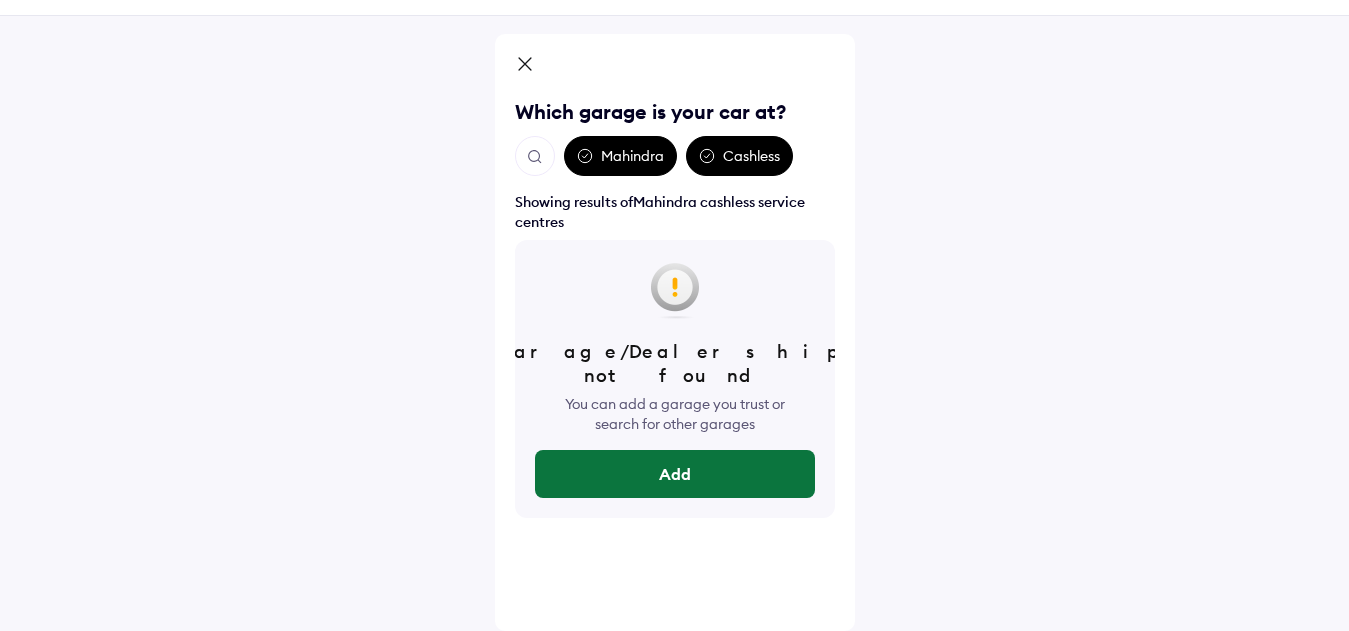 click on "Add" at bounding box center [675, 474] 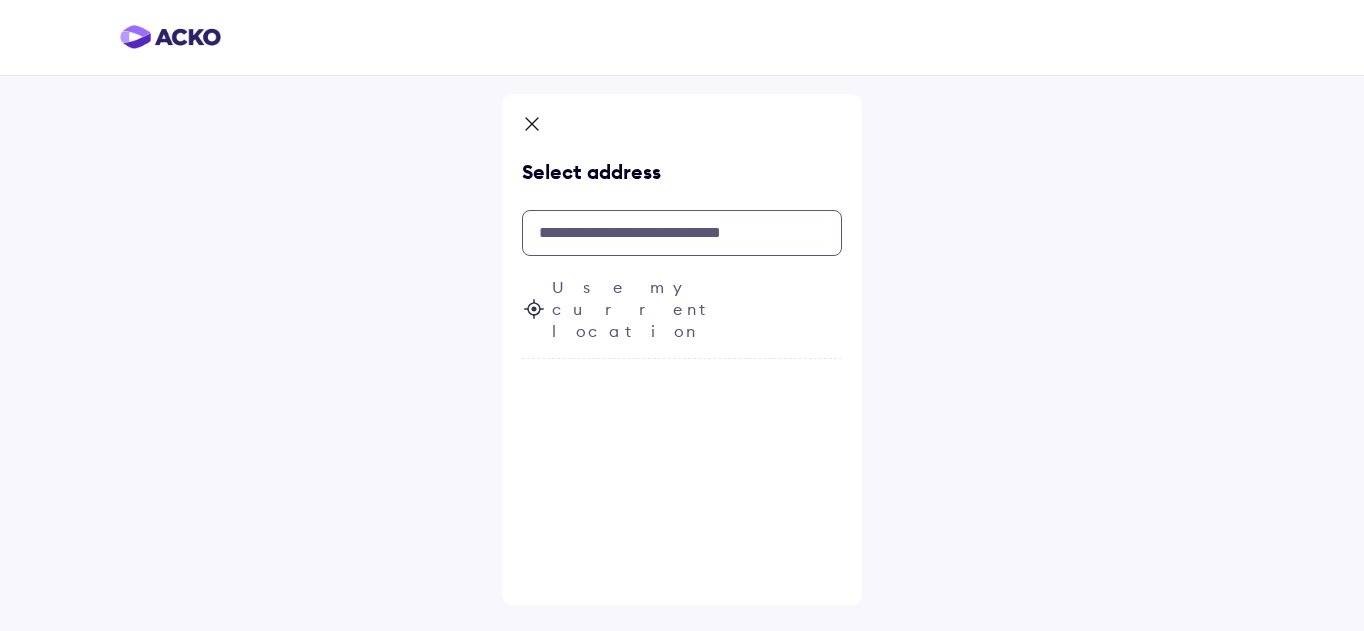 click at bounding box center (682, 233) 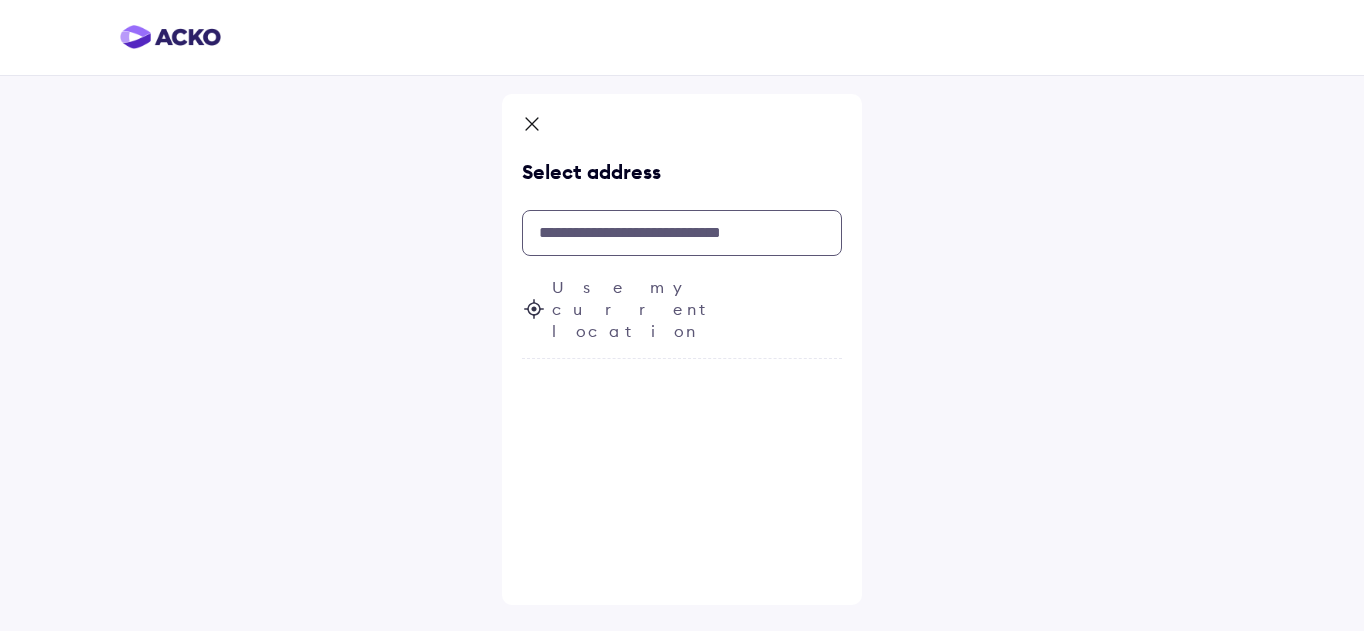 paste on "**********" 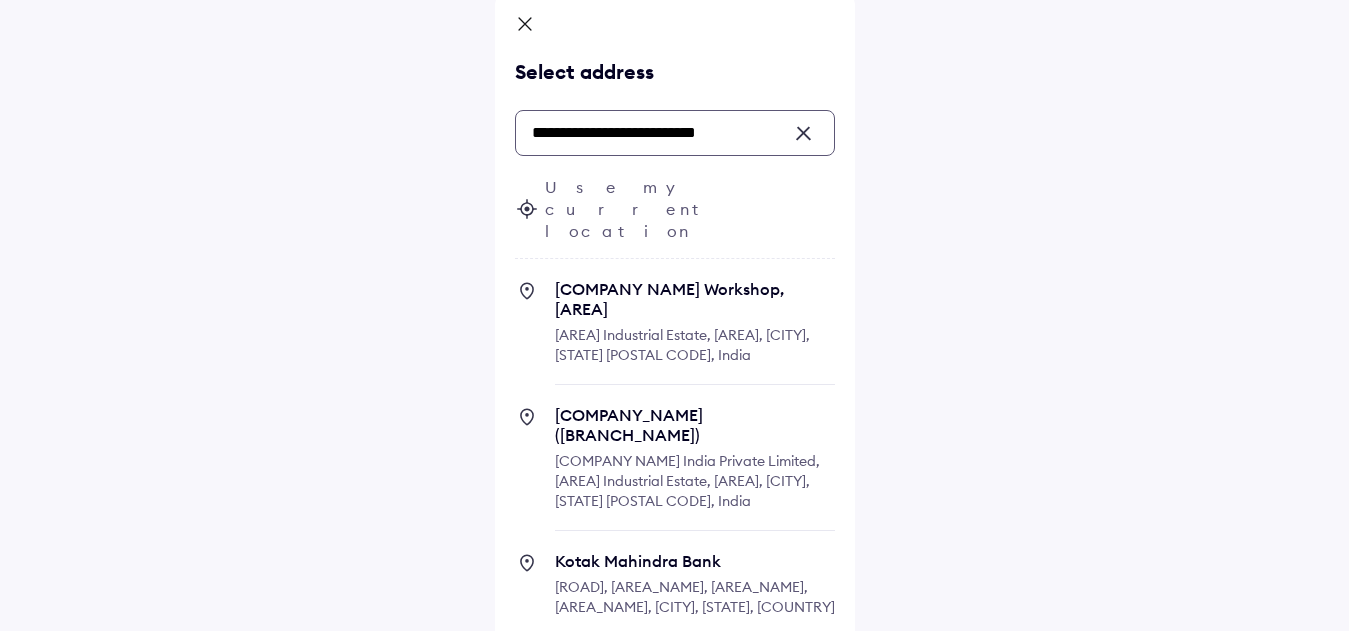 scroll, scrollTop: 103, scrollLeft: 0, axis: vertical 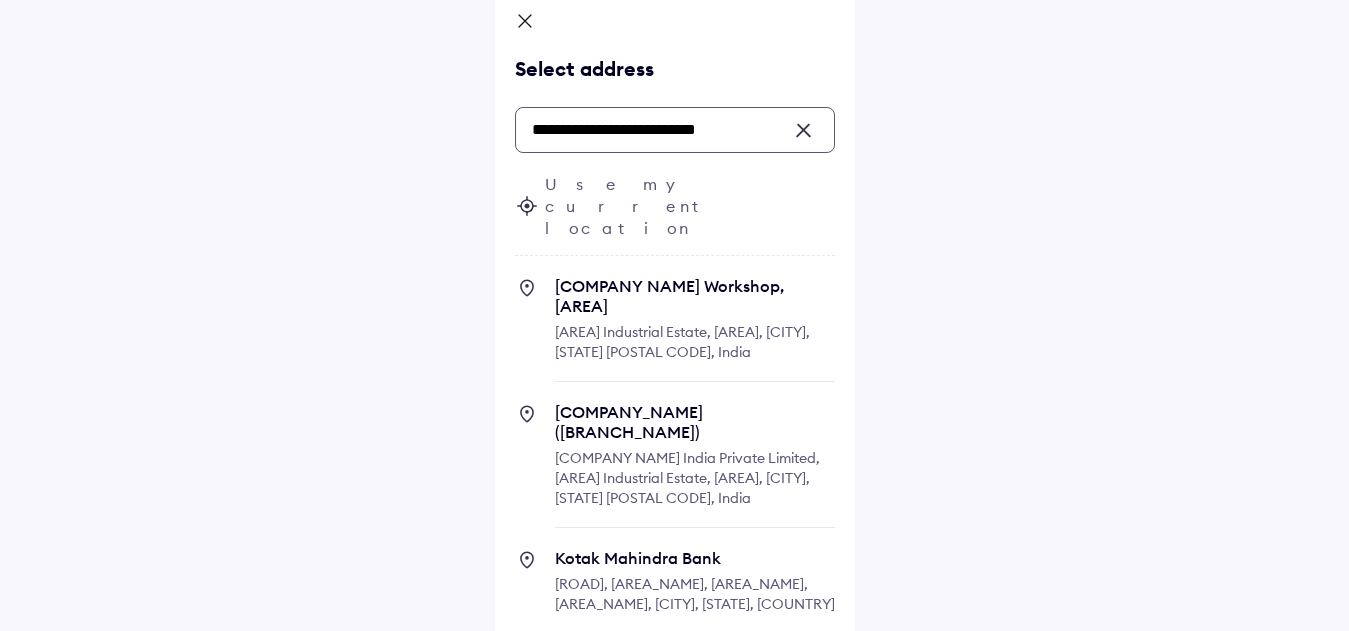 type on "**********" 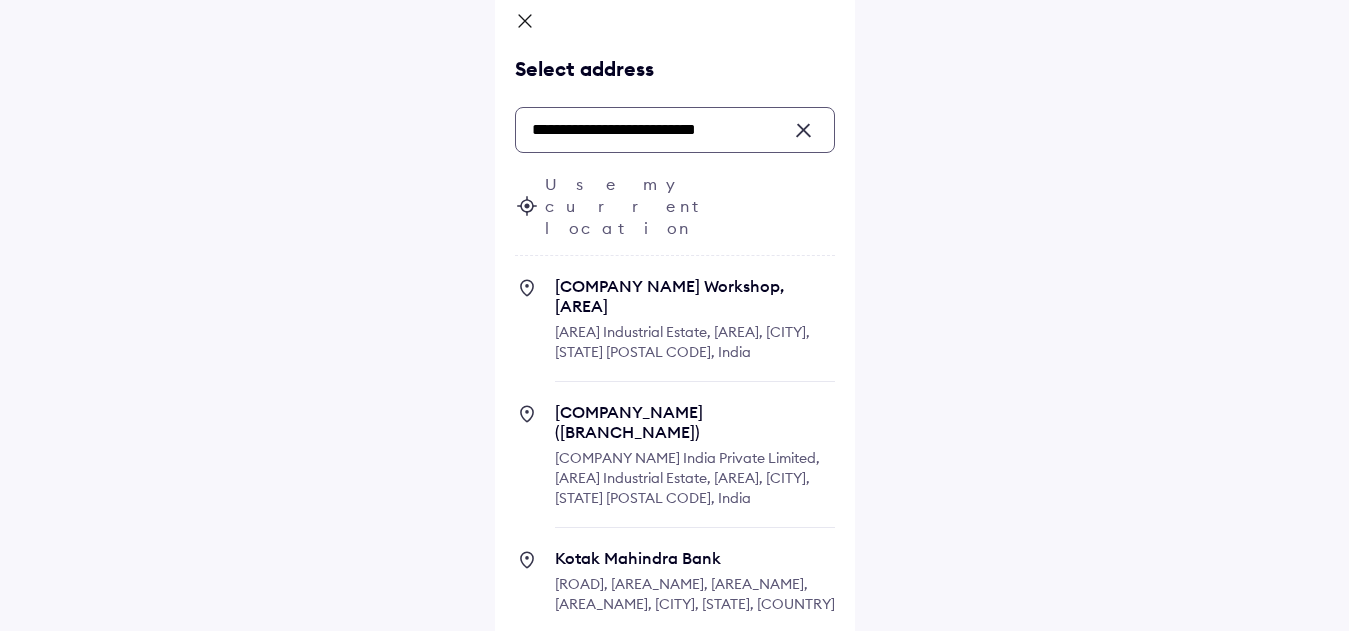 click on "[COMPANY NAME] Workshop, [AREA]" at bounding box center (695, 296) 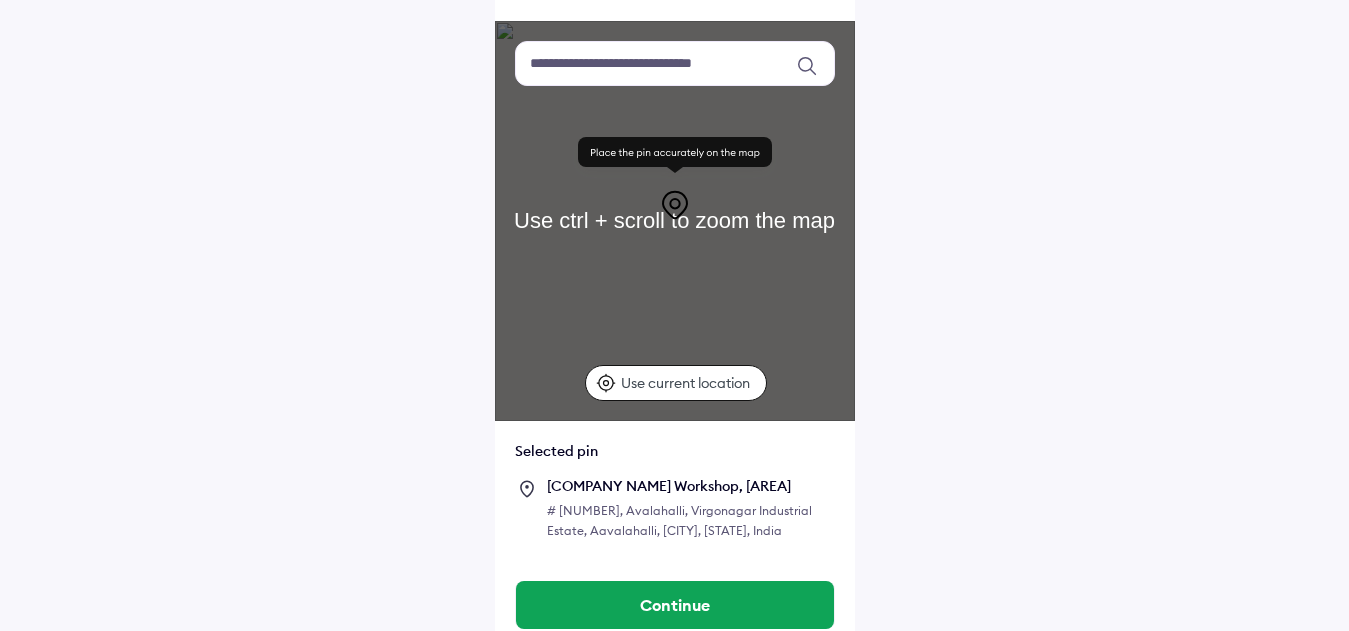 scroll, scrollTop: 147, scrollLeft: 0, axis: vertical 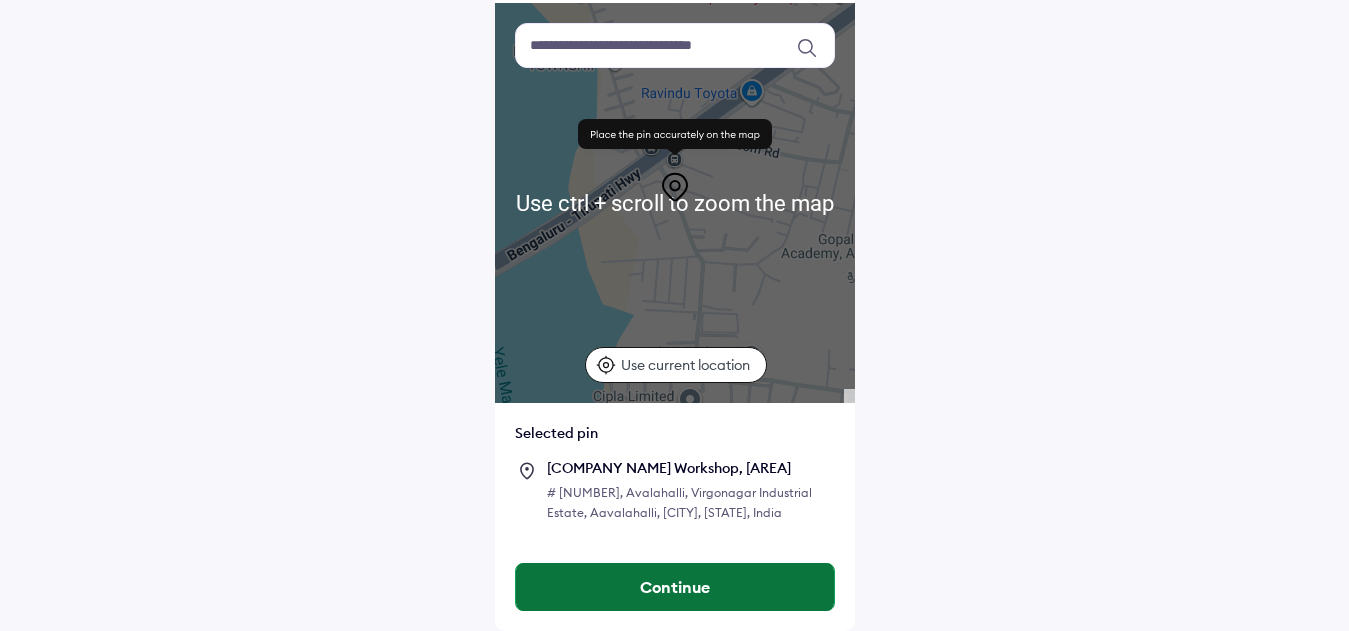 click on "Continue" at bounding box center [675, 587] 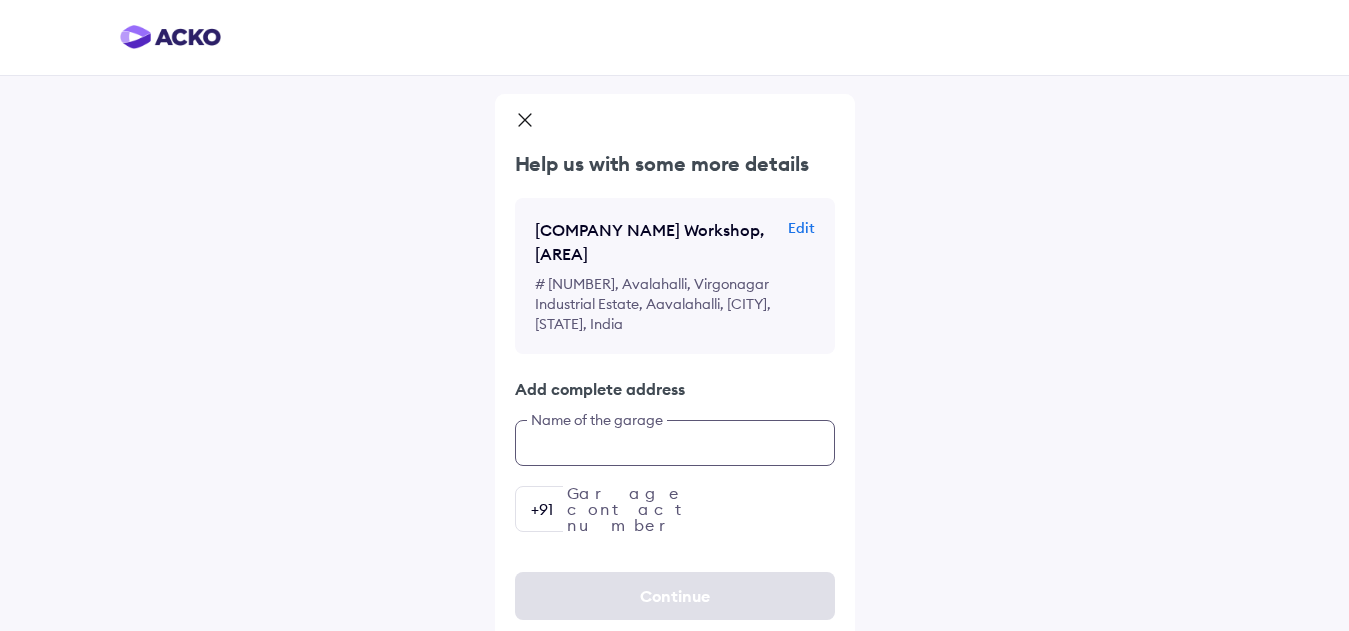 click at bounding box center (675, 443) 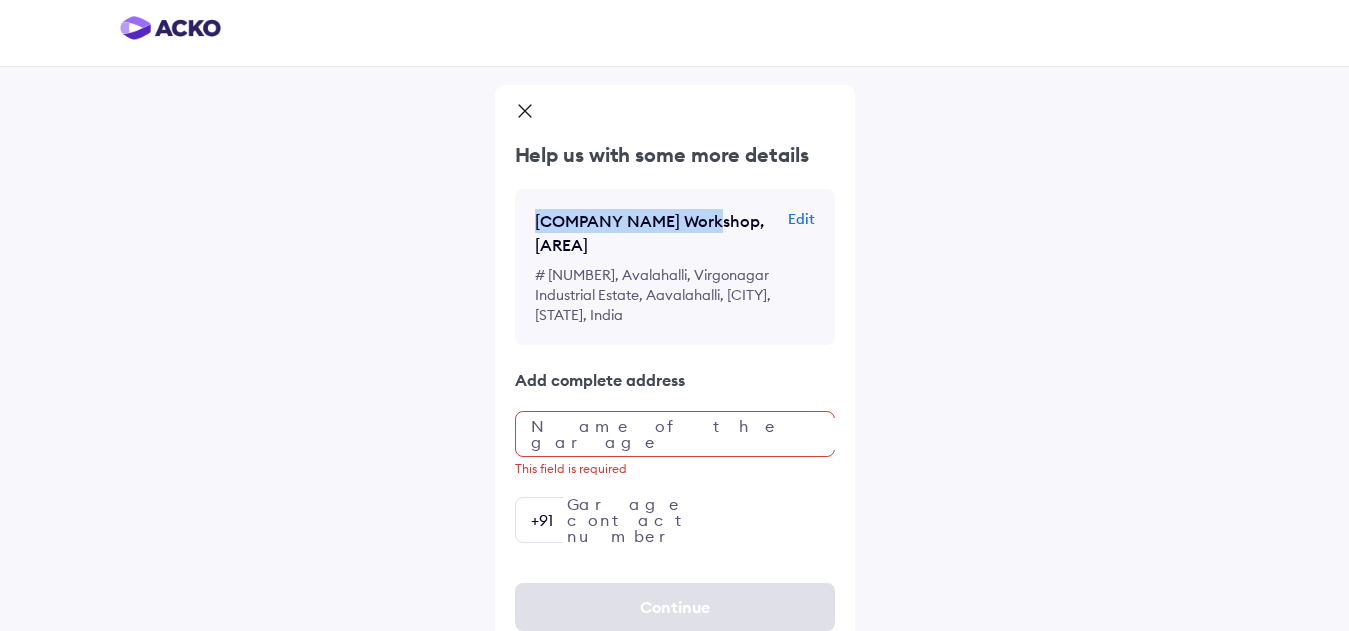 drag, startPoint x: 536, startPoint y: 218, endPoint x: 725, endPoint y: 226, distance: 189.16924 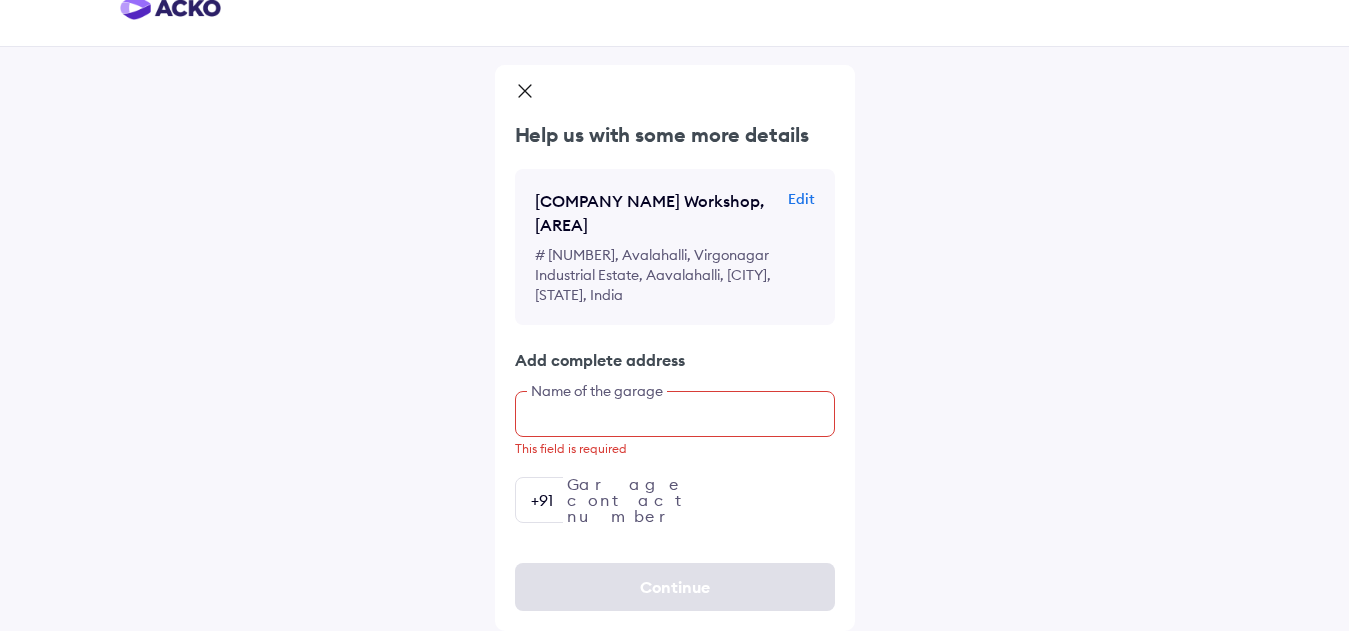 click on "Name of the garage This field is required" at bounding box center [675, 424] 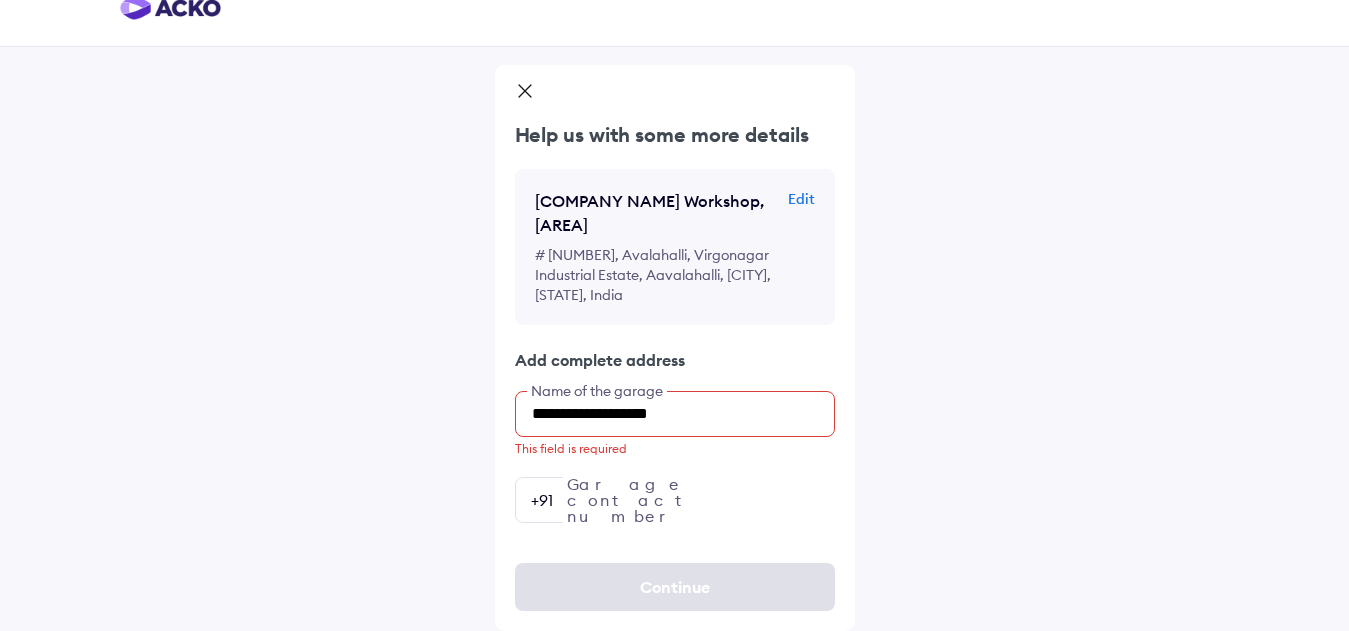 scroll, scrollTop: 9, scrollLeft: 0, axis: vertical 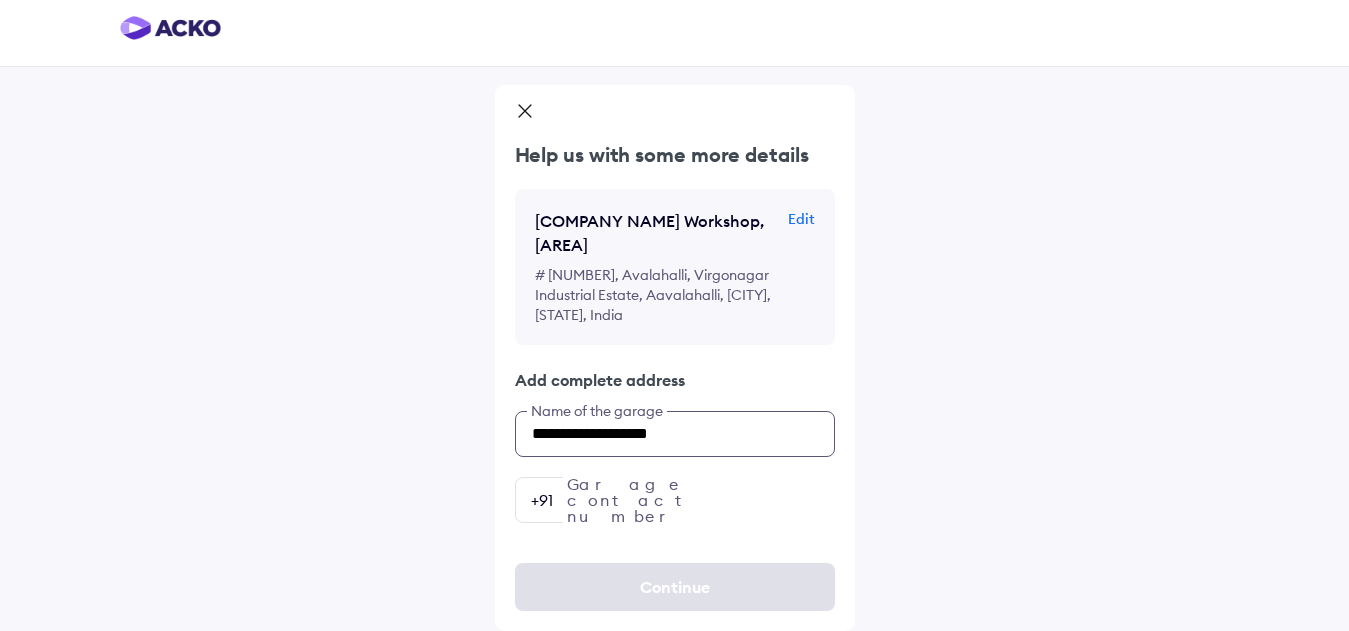 type on "**********" 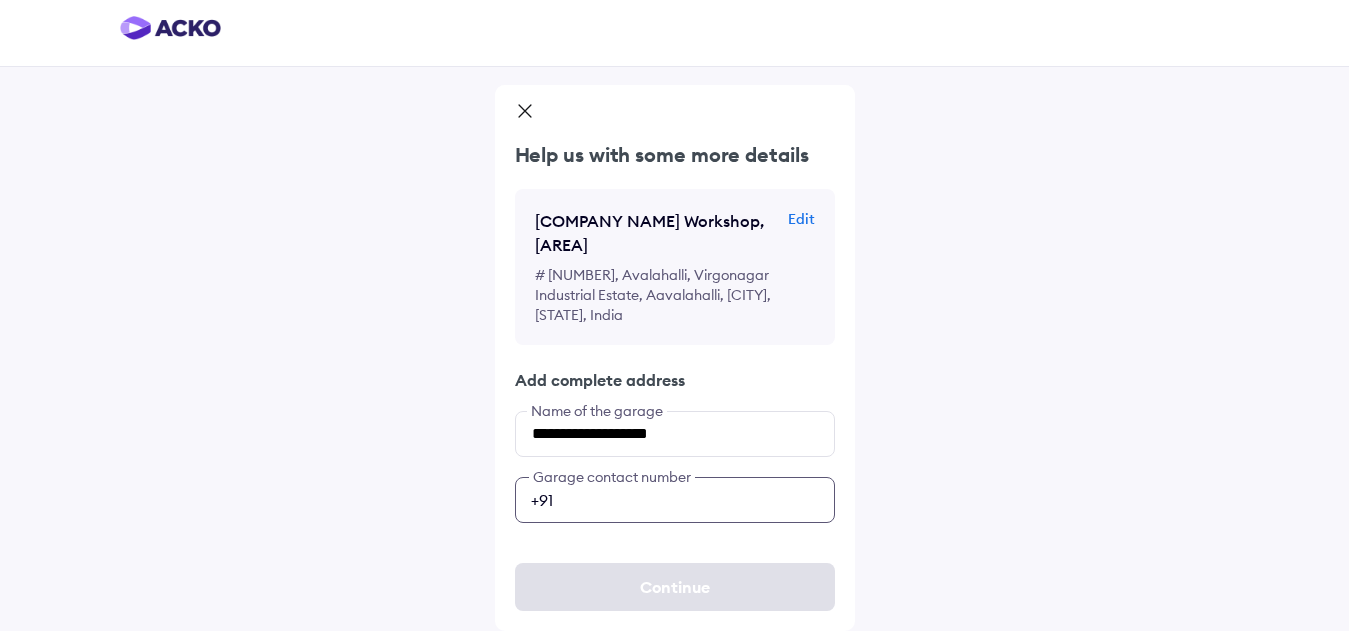click at bounding box center [675, 500] 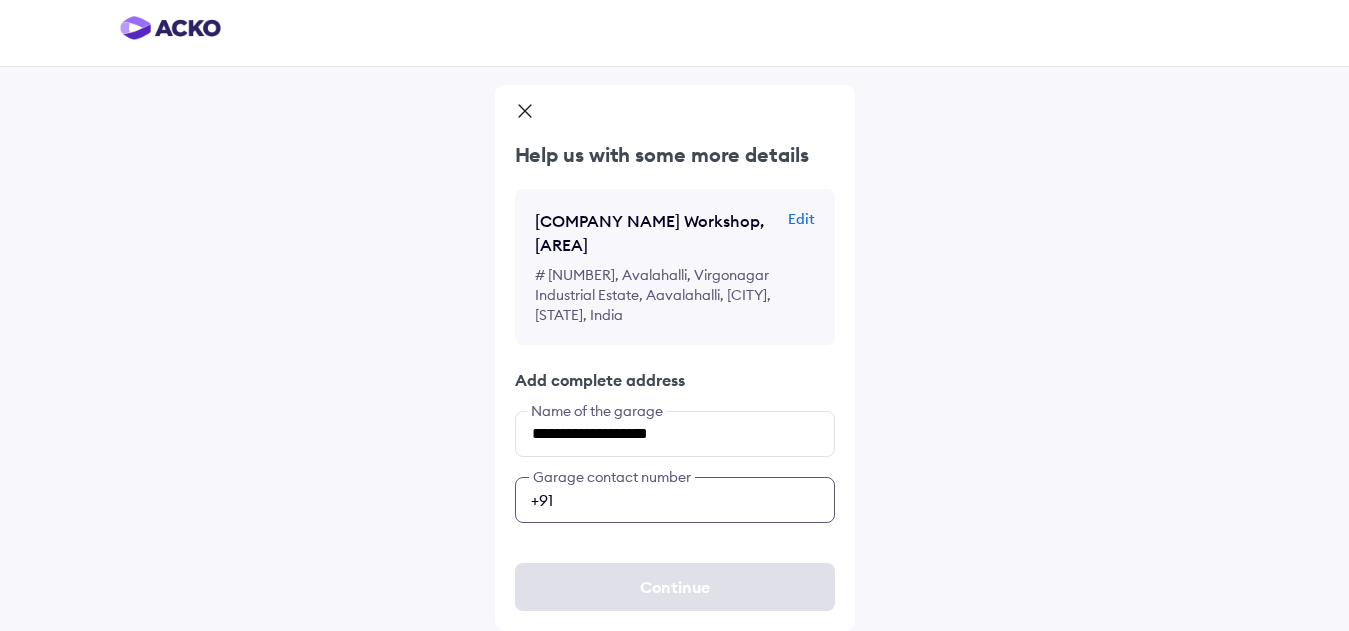 click at bounding box center (675, 500) 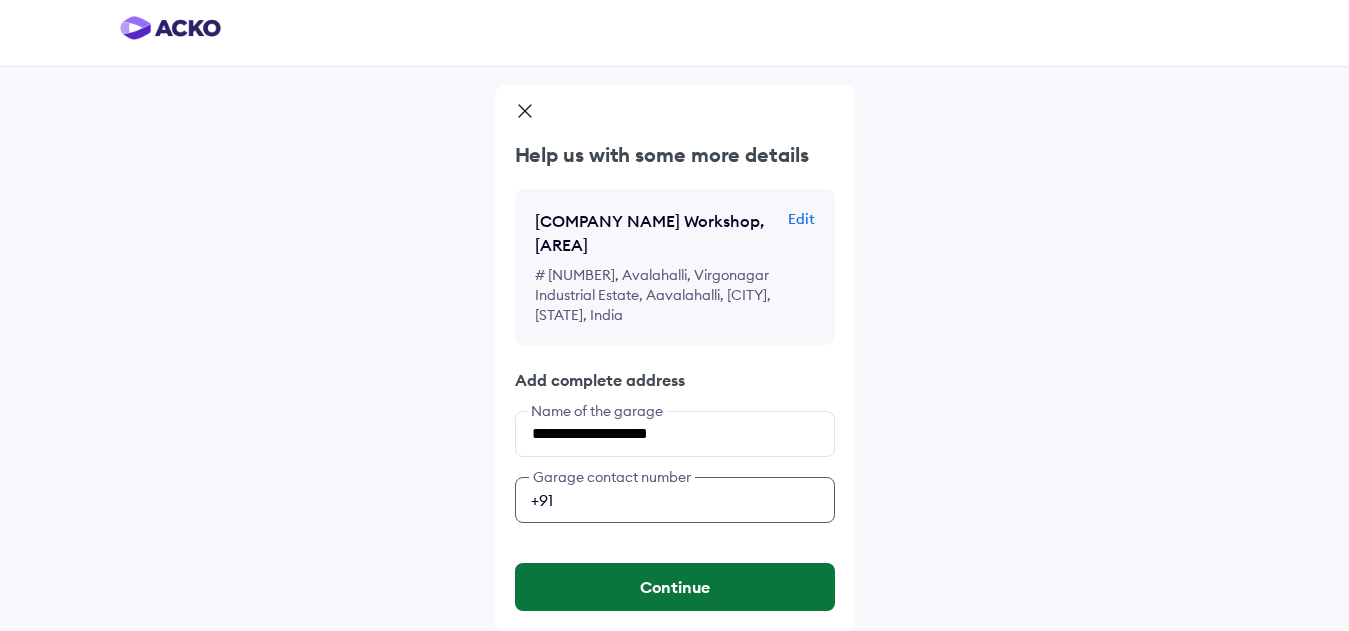 type on "**********" 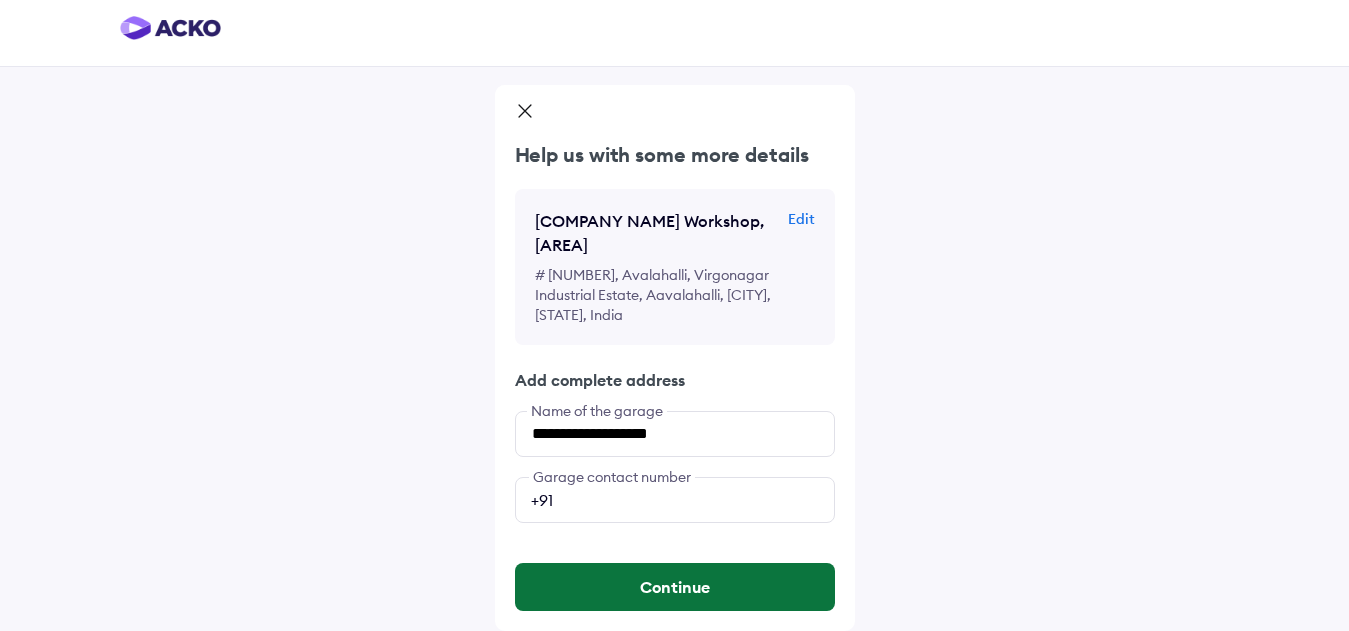 click on "Continue" at bounding box center (675, 587) 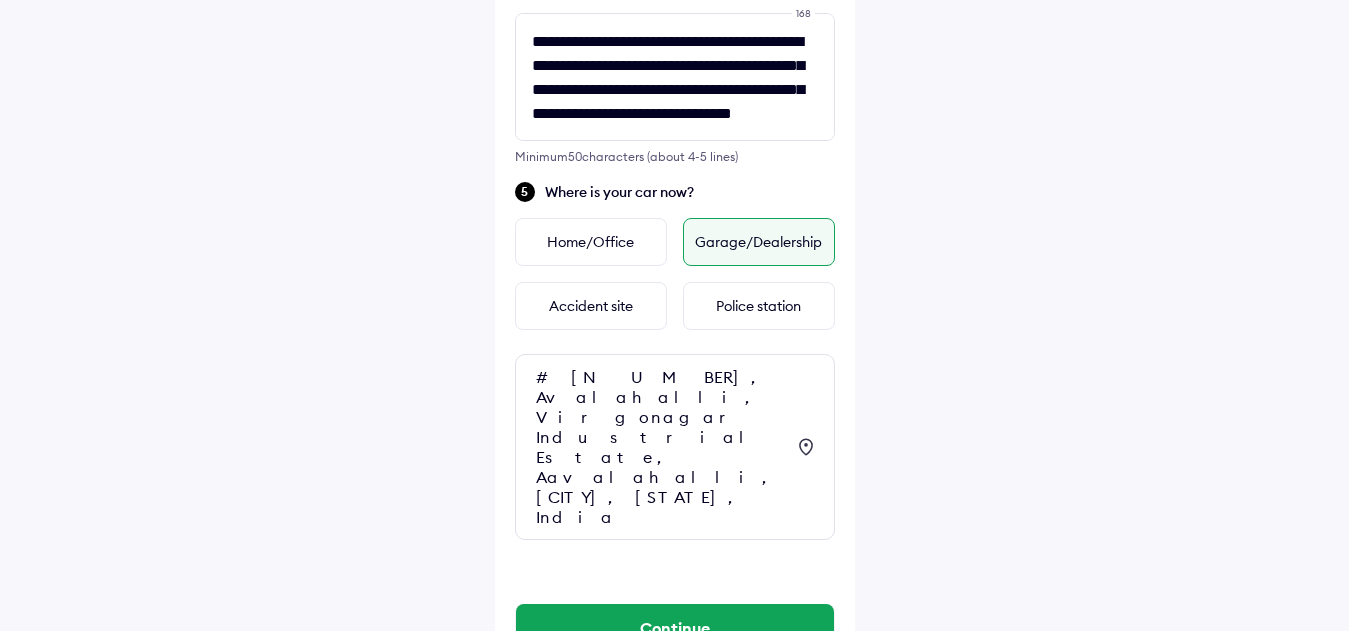 scroll, scrollTop: 814, scrollLeft: 0, axis: vertical 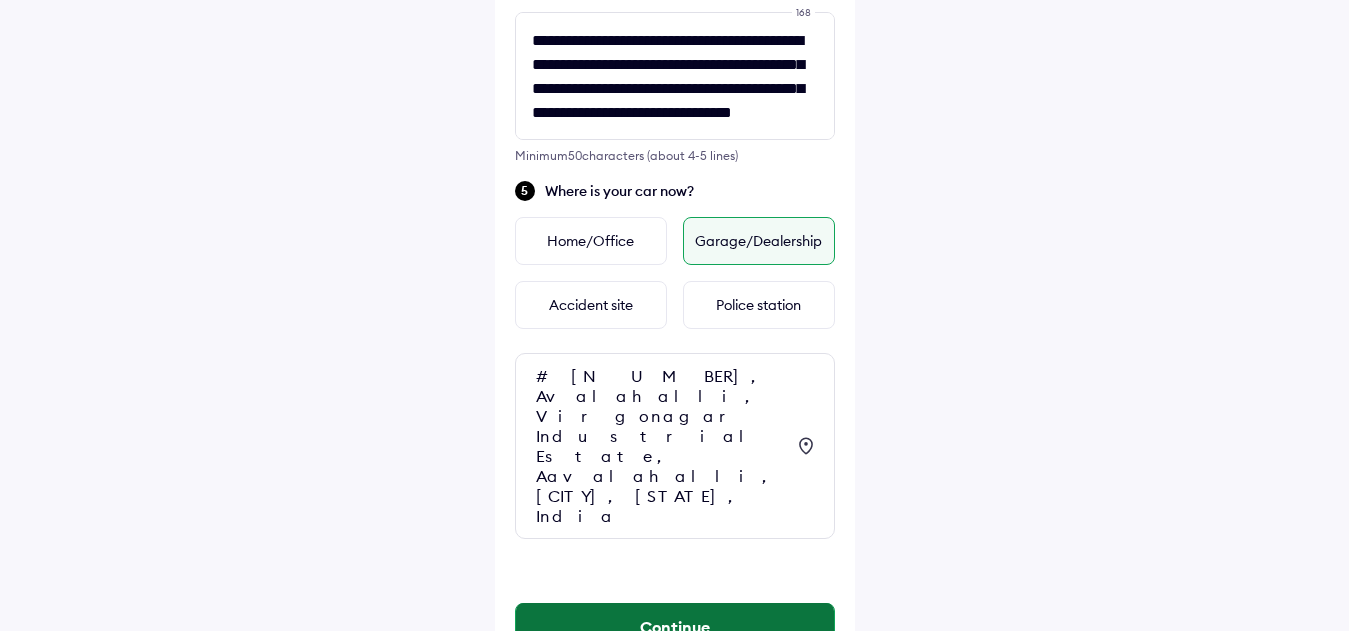 click on "Continue" at bounding box center [675, 627] 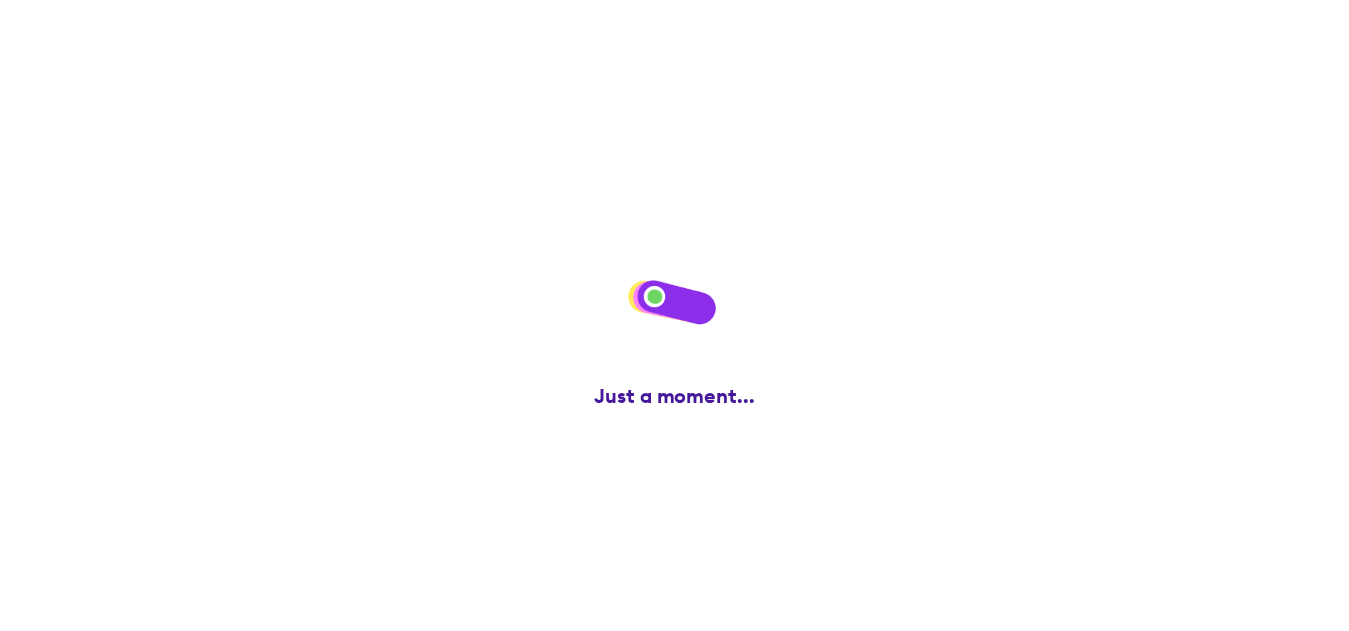 scroll, scrollTop: 0, scrollLeft: 0, axis: both 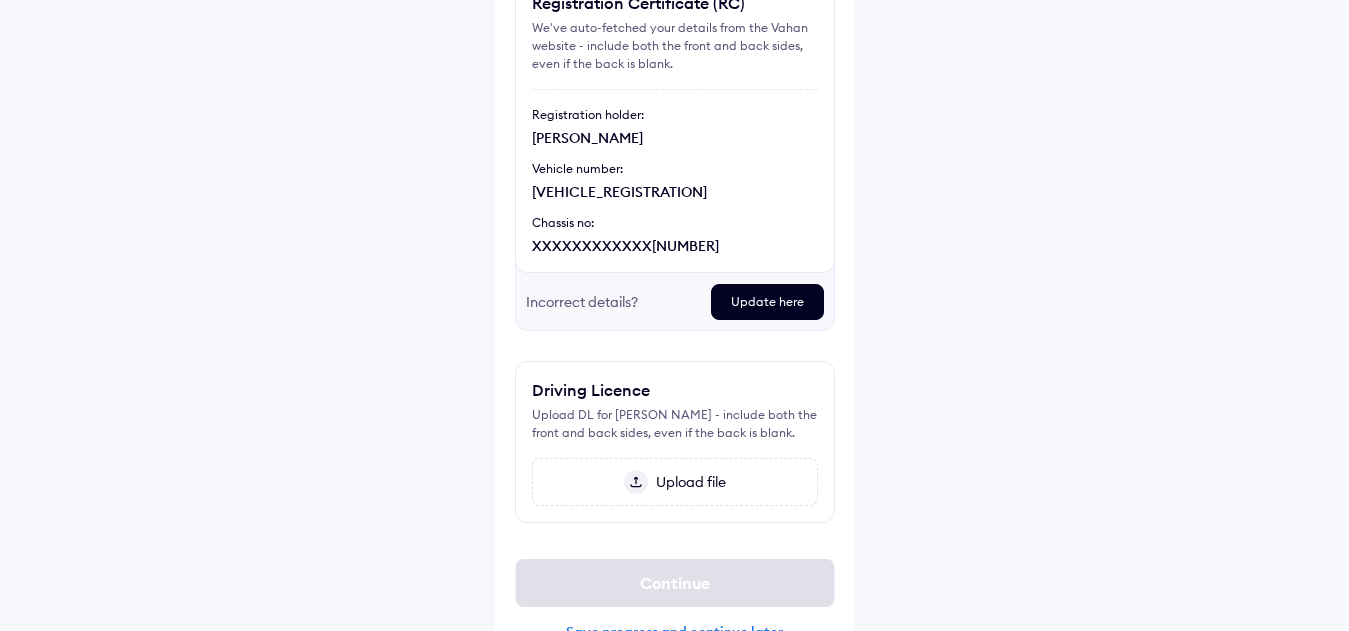 click on "Update here" at bounding box center (767, 302) 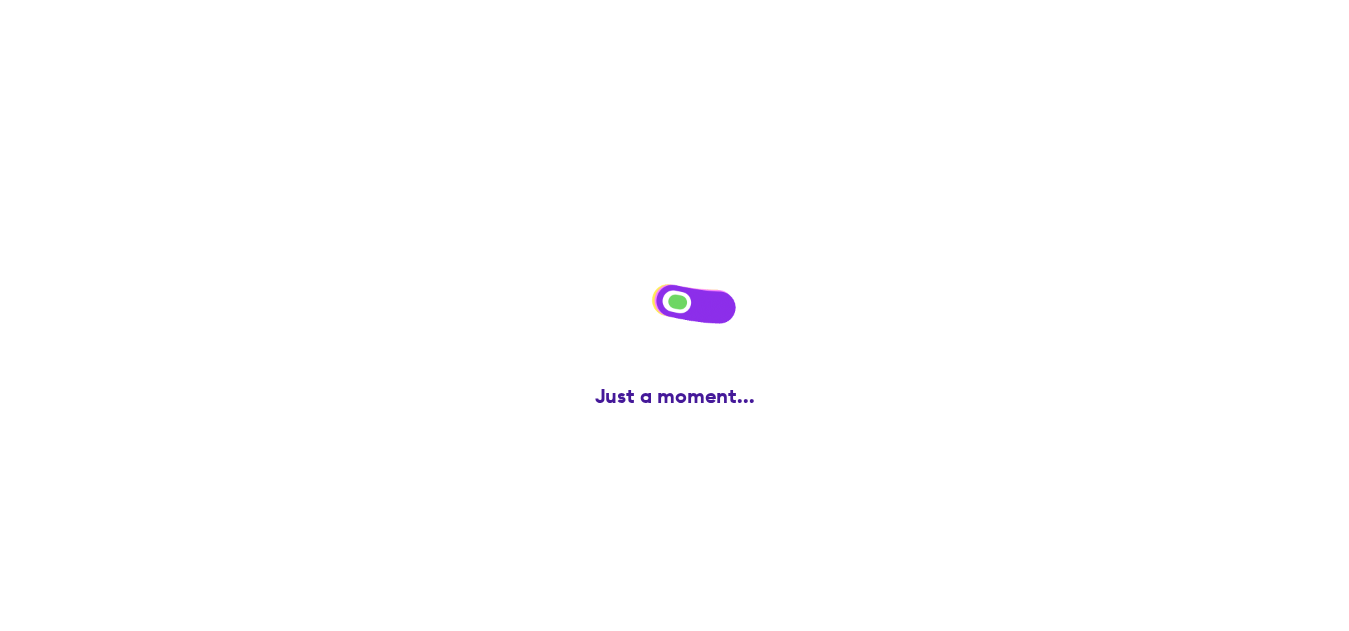 scroll, scrollTop: 0, scrollLeft: 0, axis: both 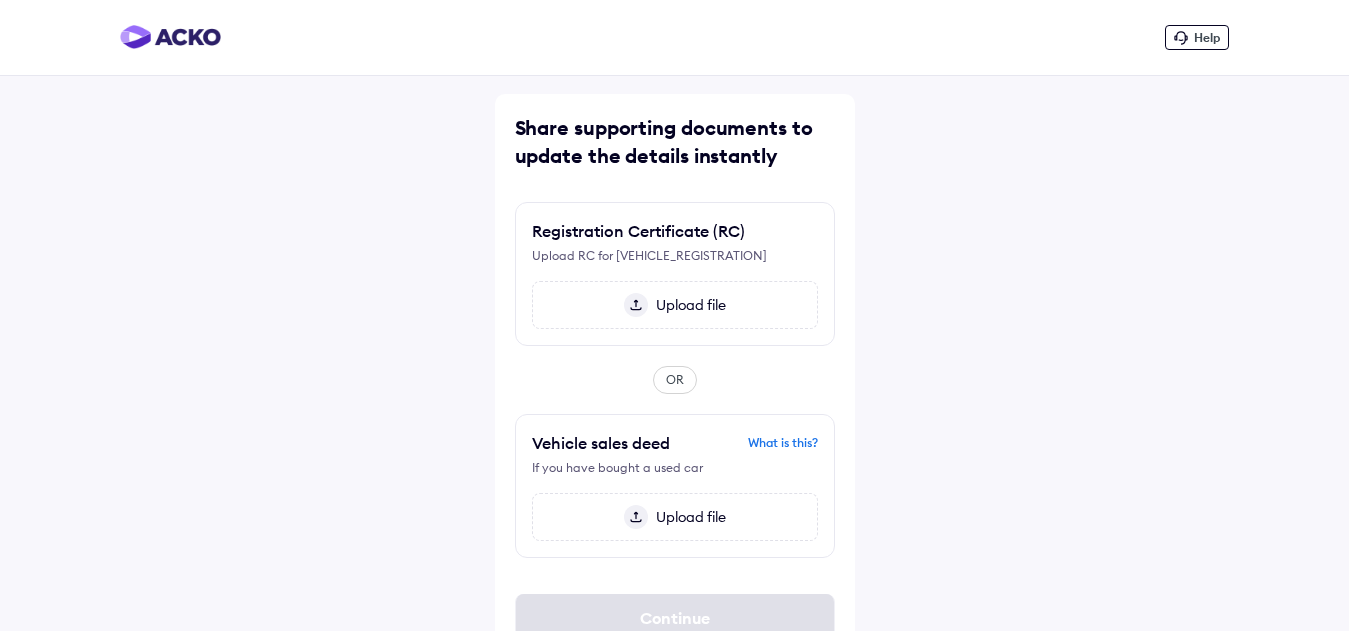 click on "Upload file" at bounding box center (675, 305) 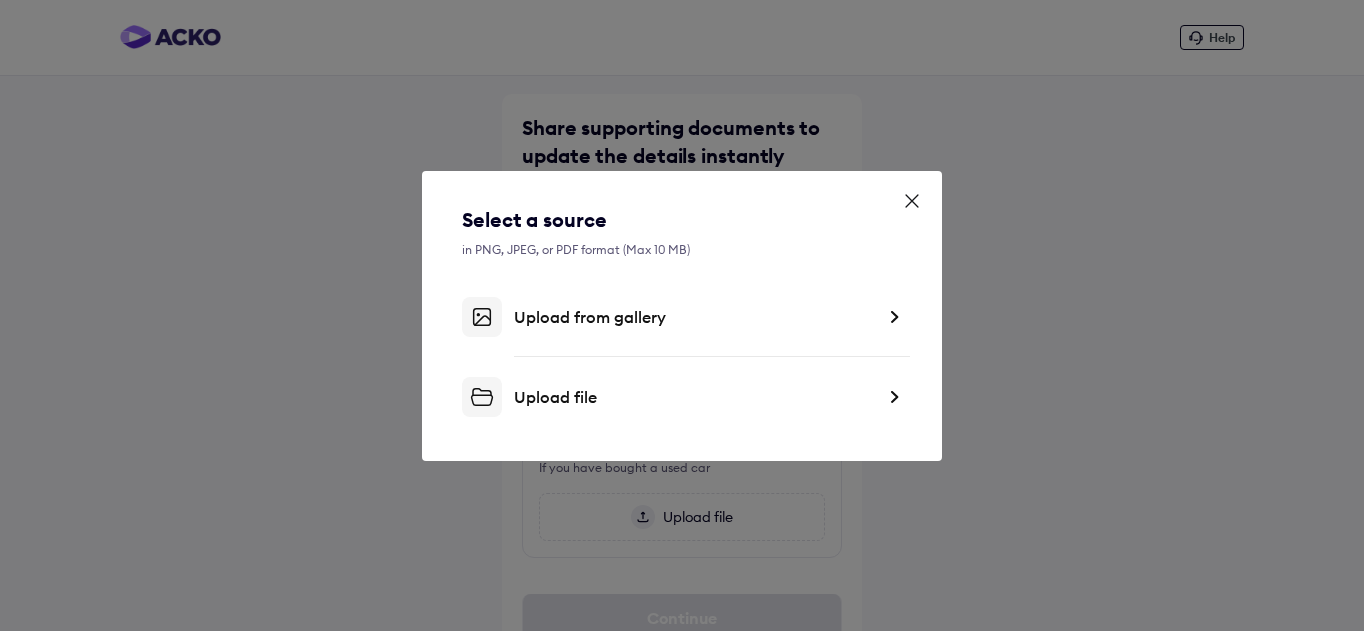click on "Upload from gallery" at bounding box center [694, 317] 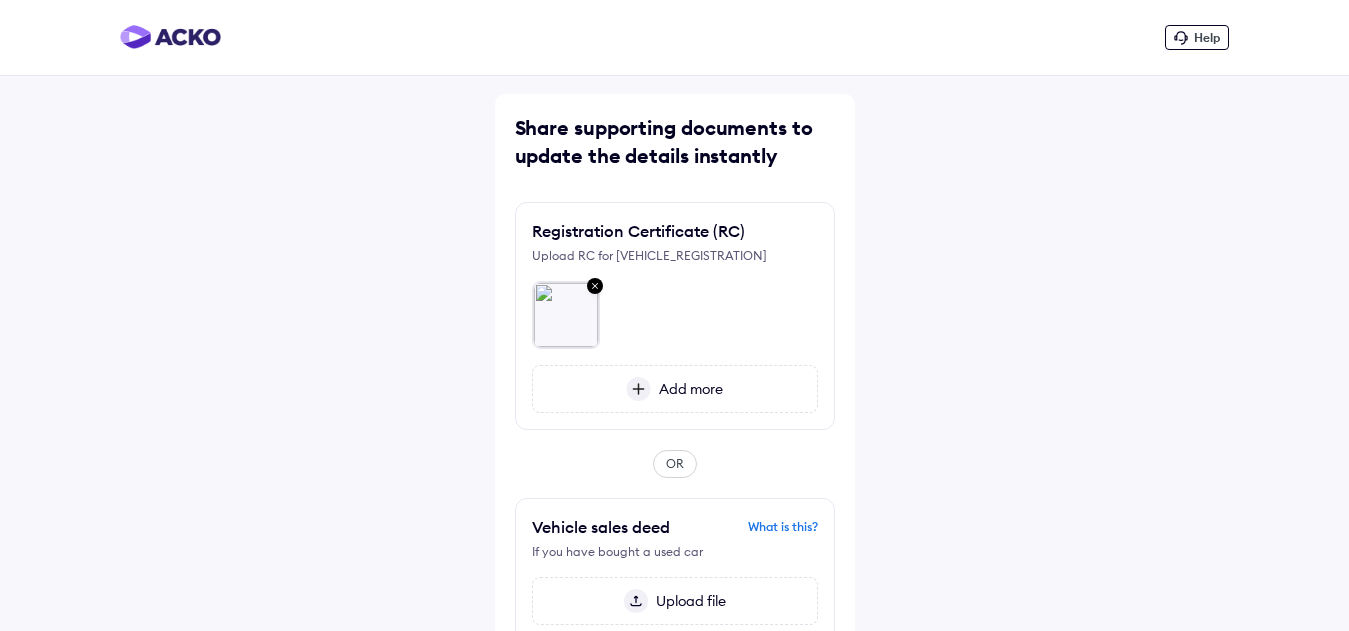 click on "Add more" at bounding box center (675, 389) 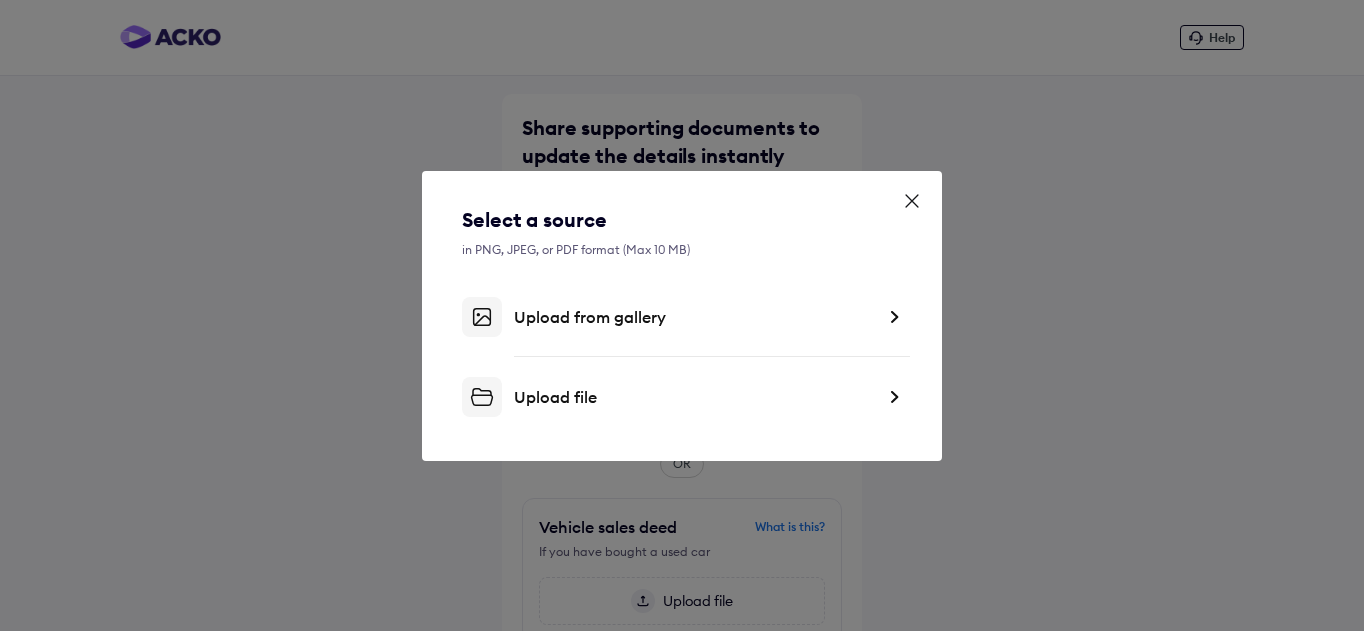 click on "Upload file" at bounding box center [694, 397] 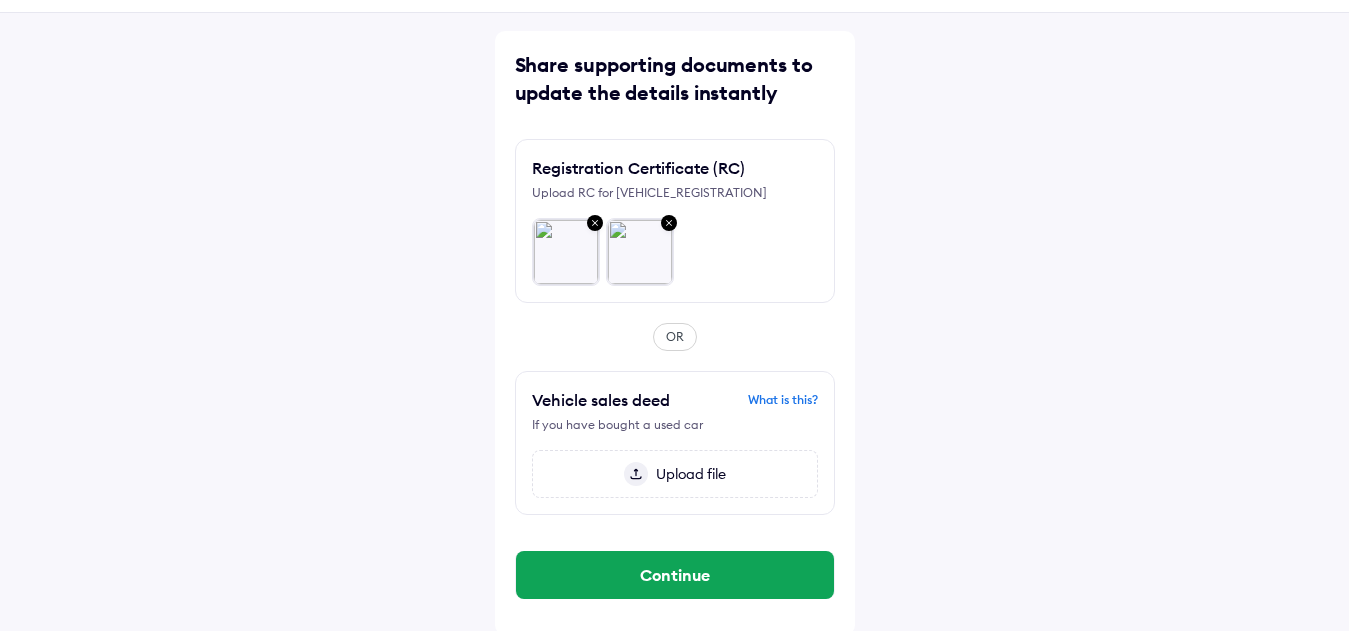 scroll, scrollTop: 67, scrollLeft: 0, axis: vertical 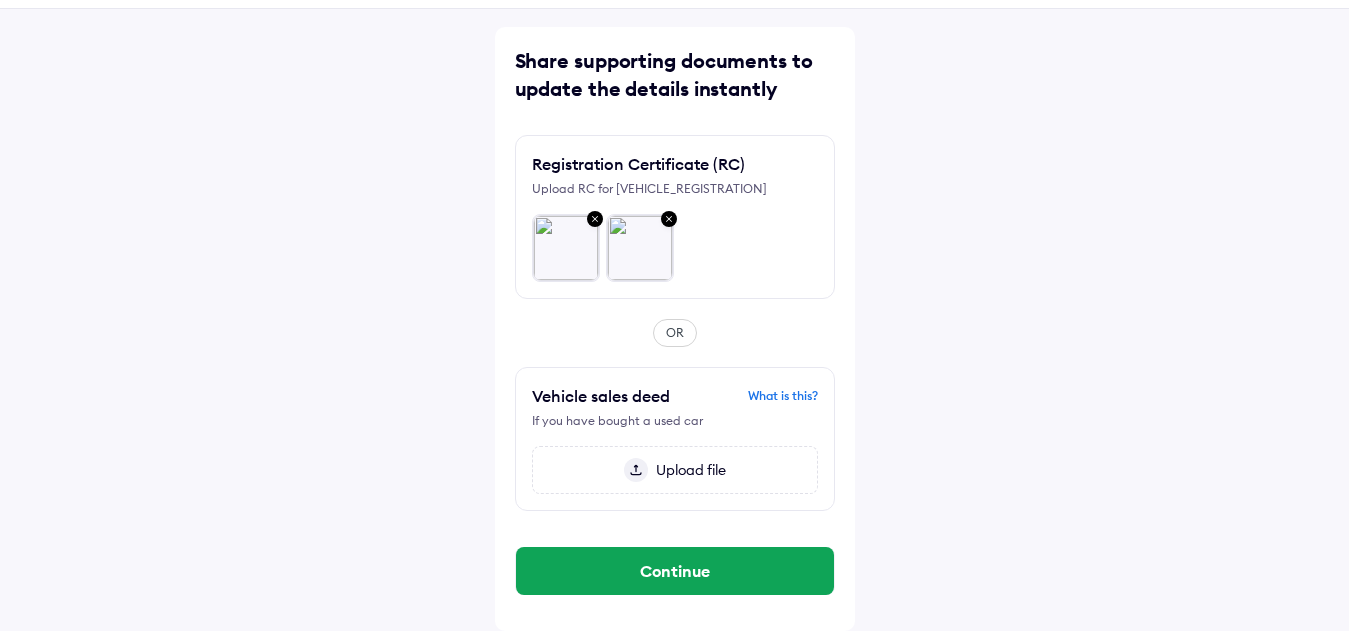 click on "Upload file" at bounding box center (687, 470) 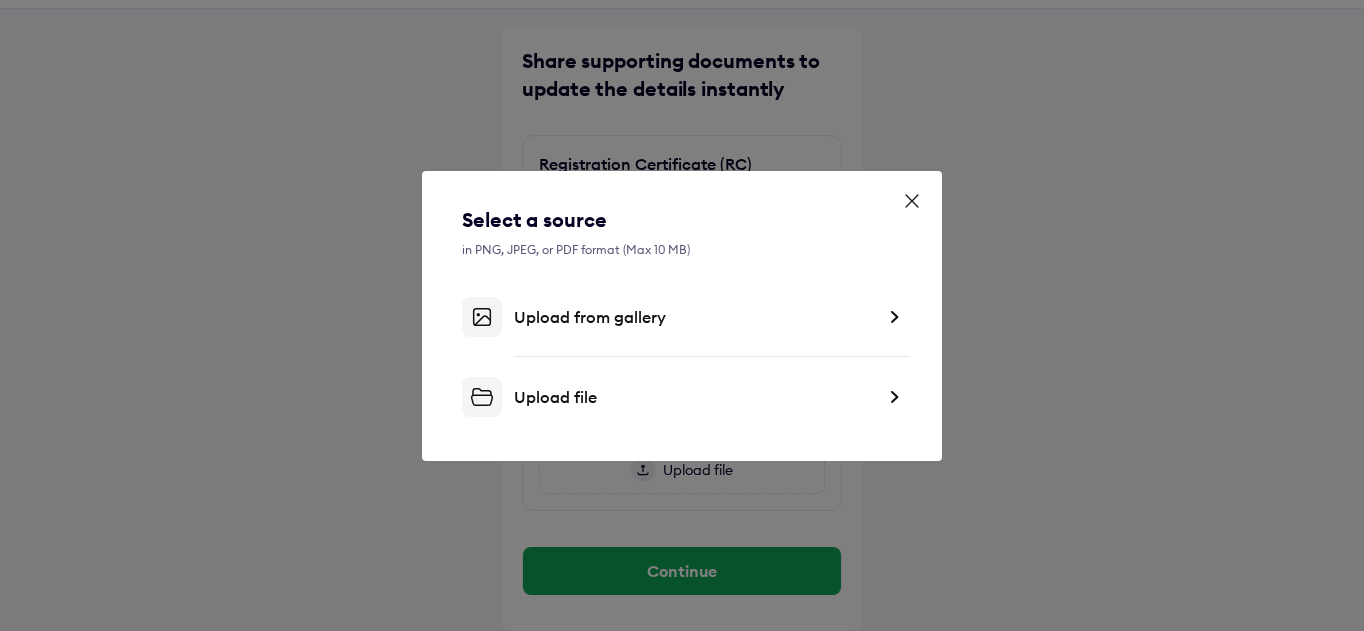 click 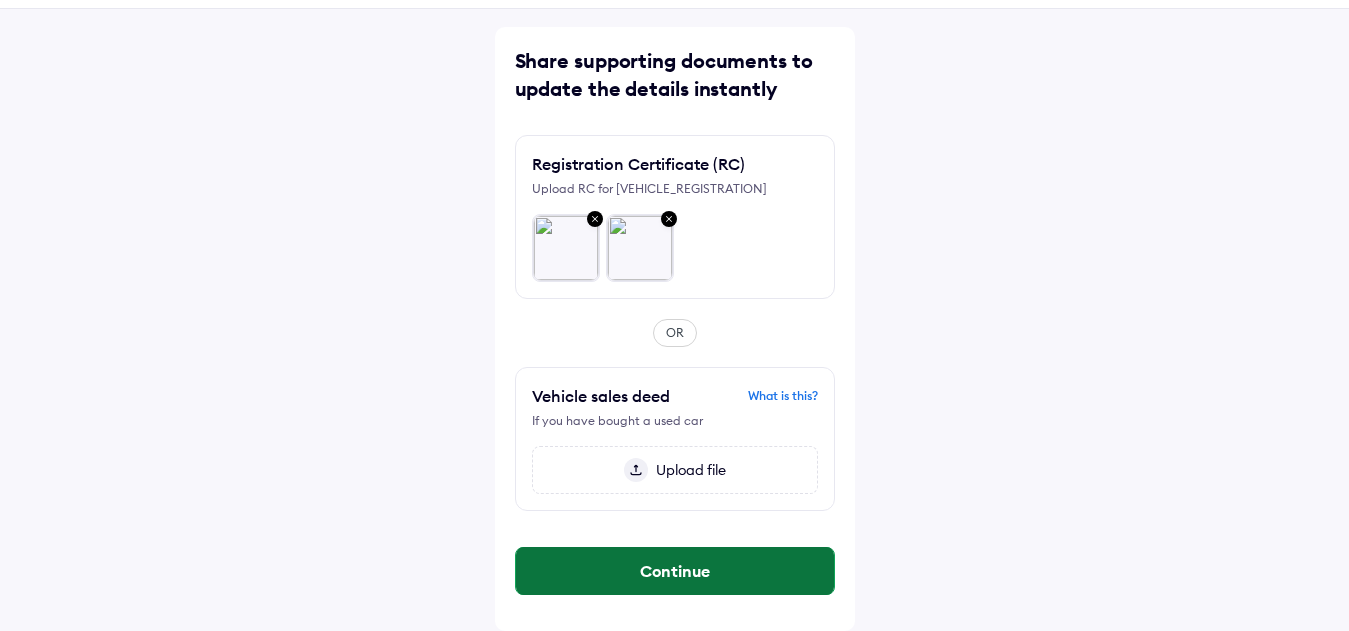 click on "Continue" at bounding box center (675, 571) 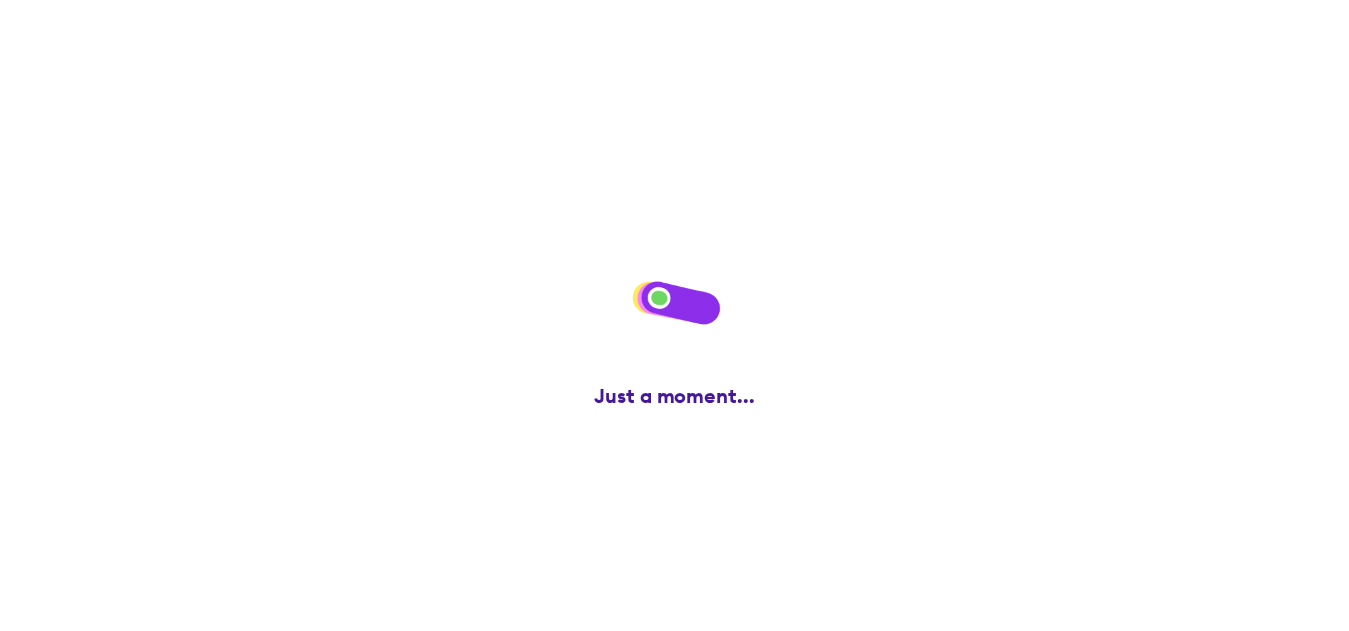 scroll, scrollTop: 0, scrollLeft: 0, axis: both 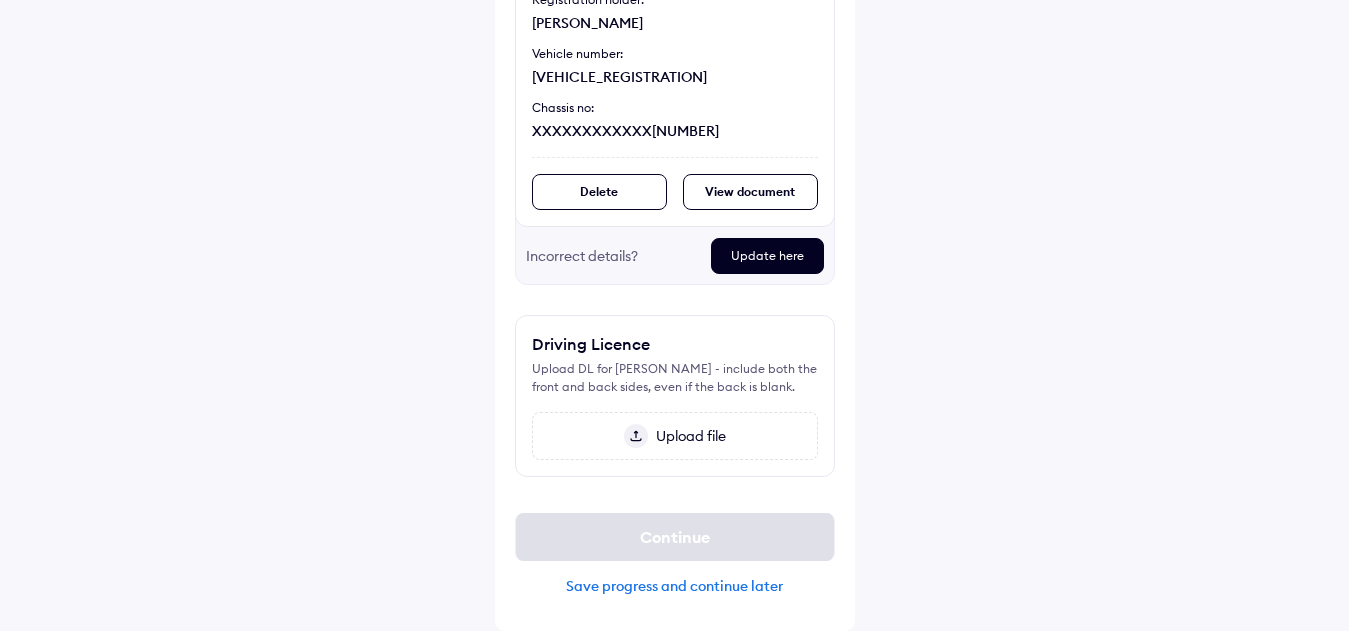 click at bounding box center [636, 436] 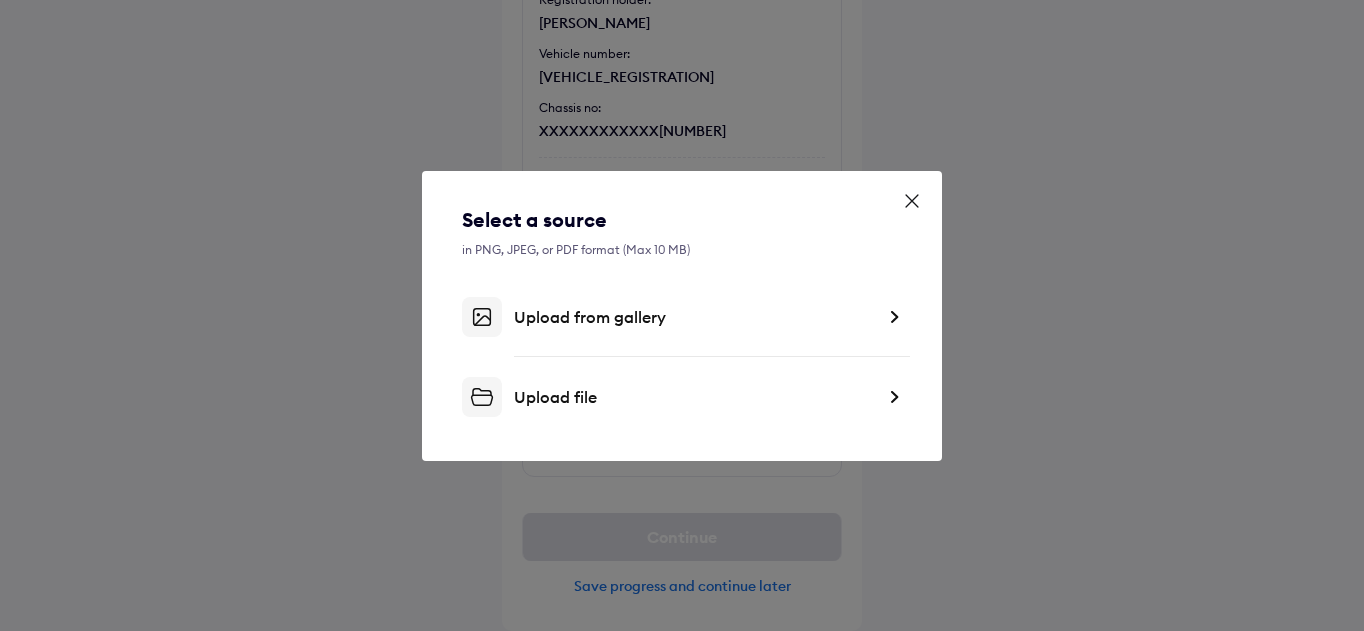 click on "Upload file" at bounding box center [694, 397] 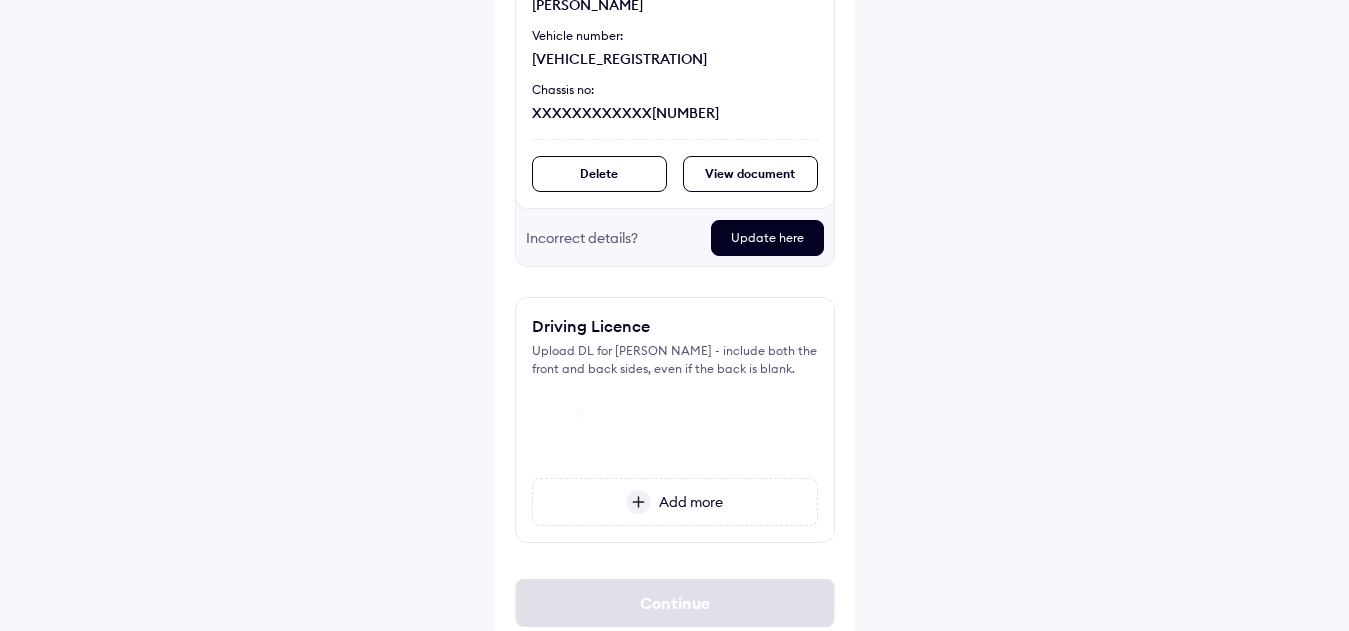 click on "Add more" at bounding box center (687, 502) 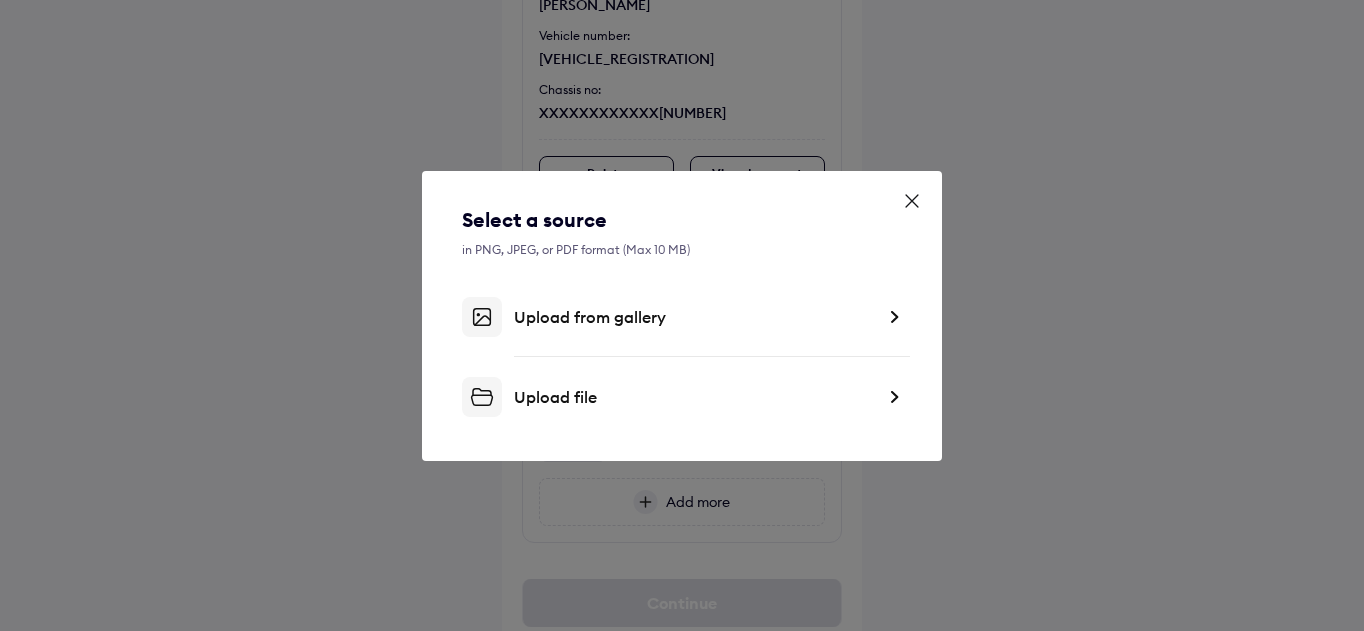 click on "Upload file" at bounding box center (694, 397) 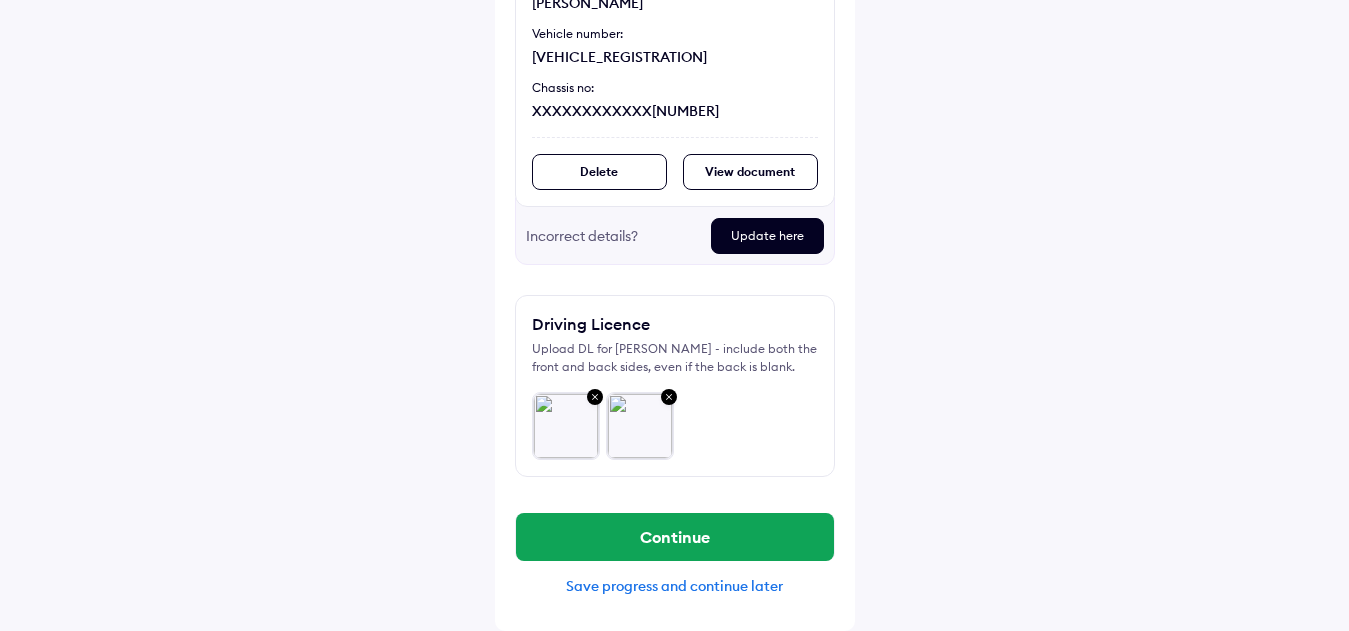 scroll, scrollTop: 353, scrollLeft: 0, axis: vertical 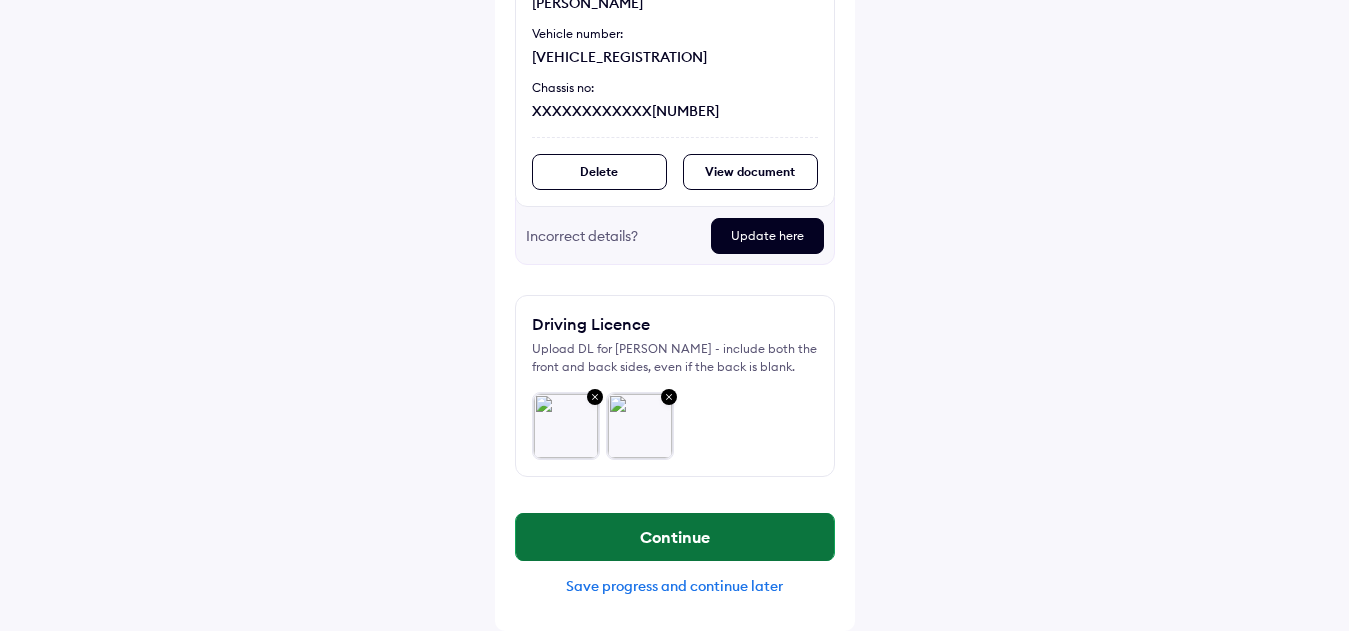 click on "Continue" at bounding box center [675, 537] 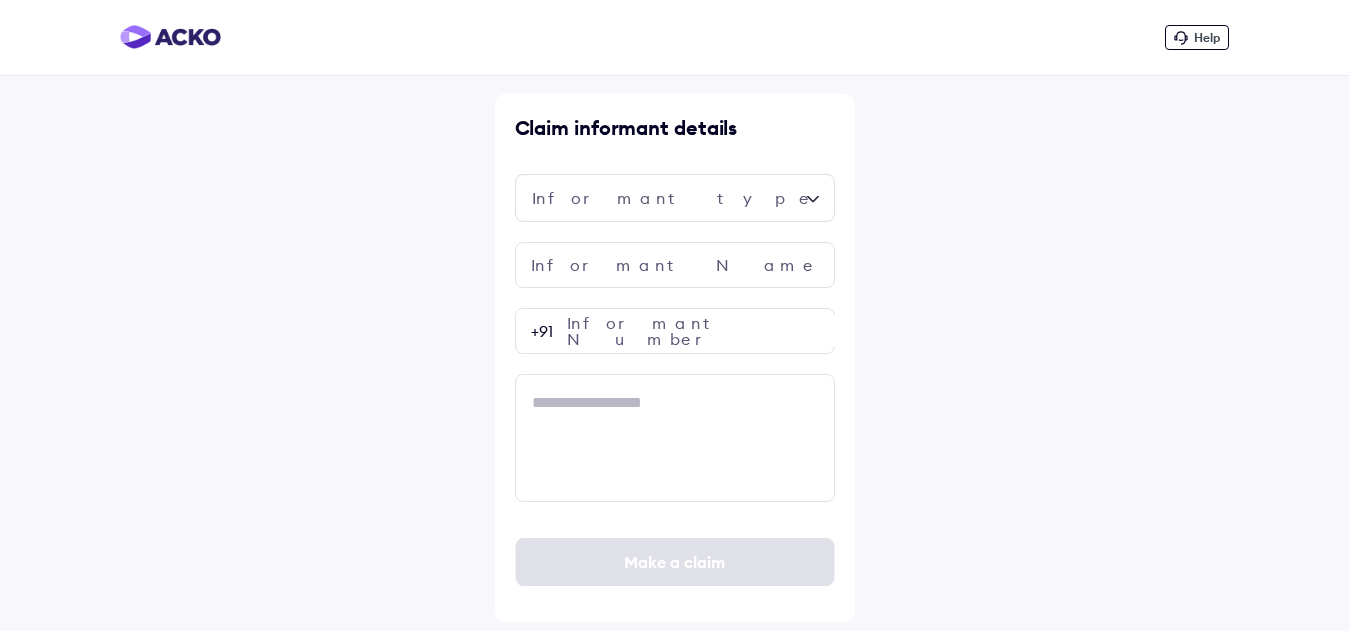 scroll, scrollTop: 0, scrollLeft: 0, axis: both 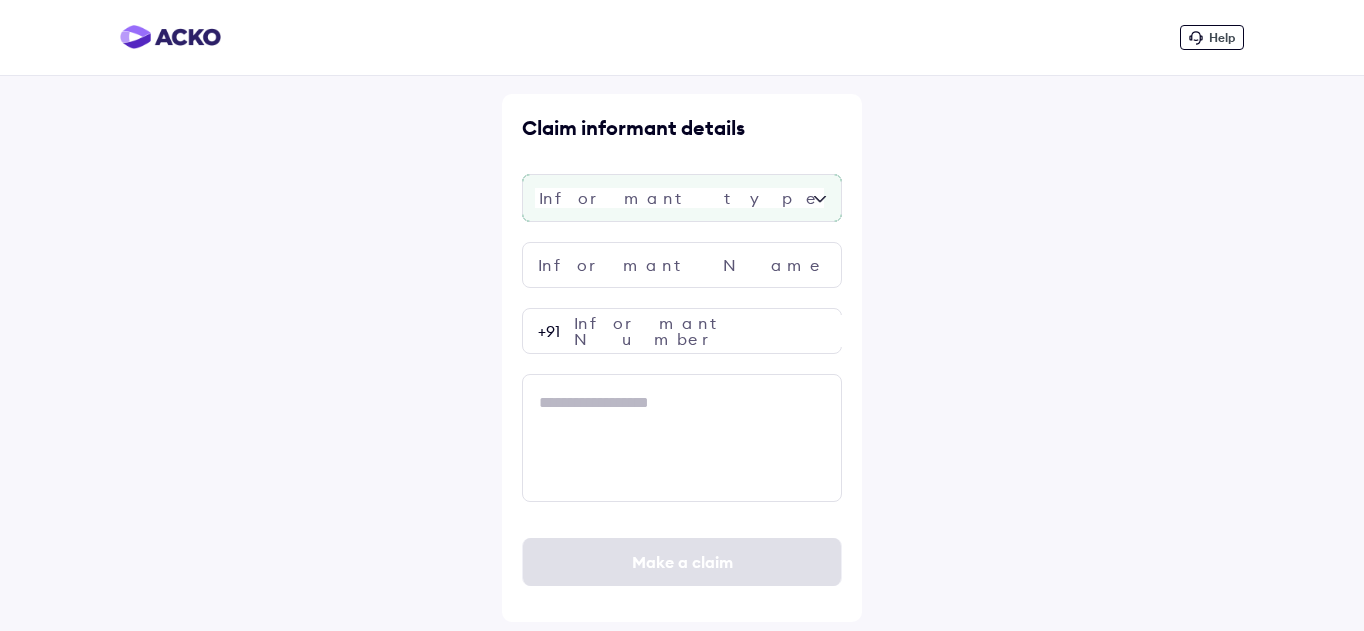 click at bounding box center [682, 198] 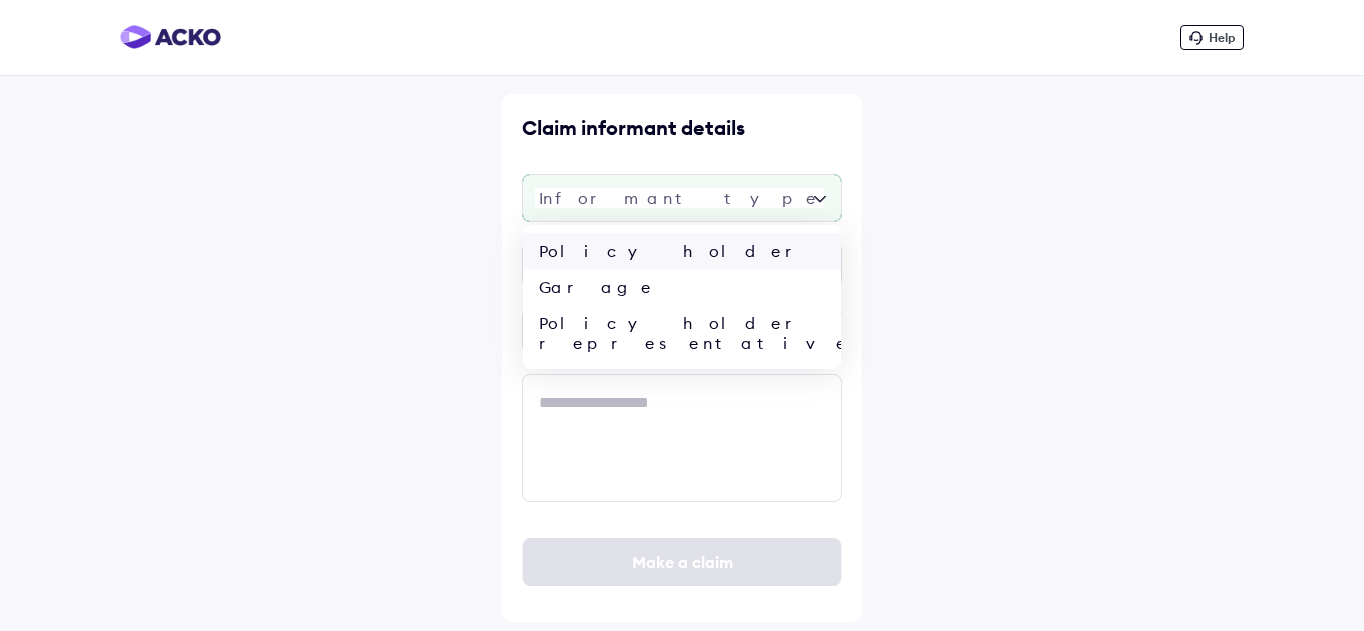 click on "Policy holder" at bounding box center [682, 251] 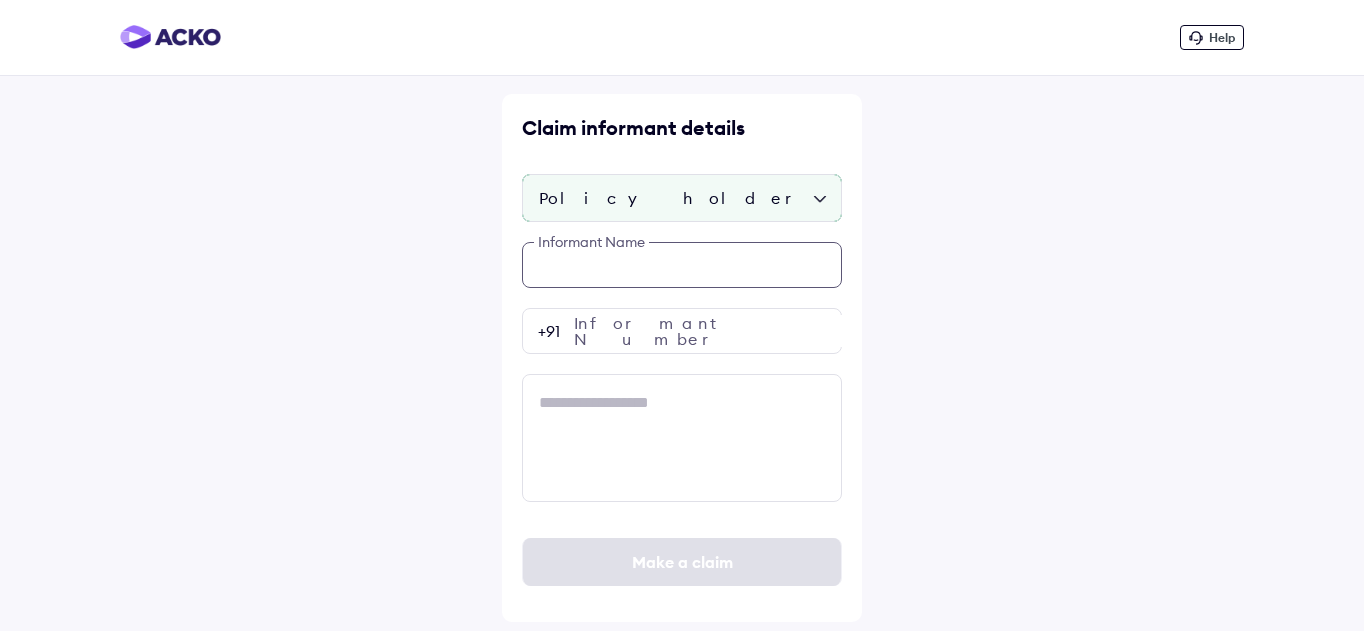 click at bounding box center [682, 265] 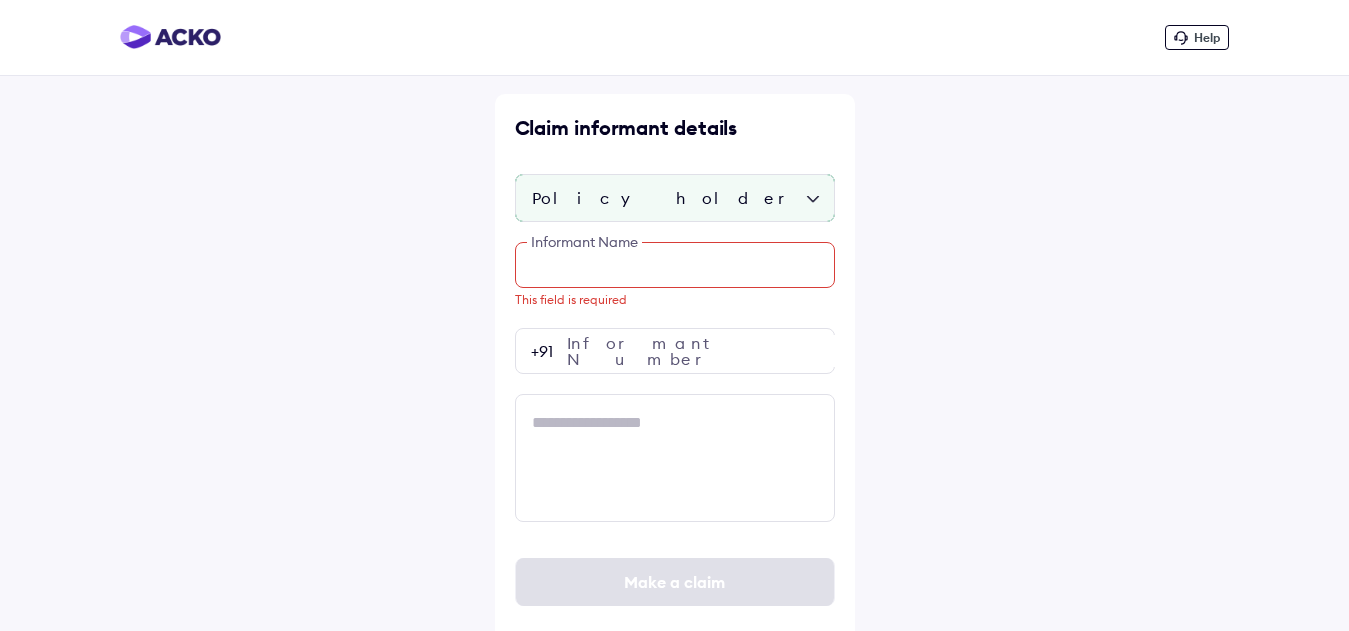 click at bounding box center (675, 265) 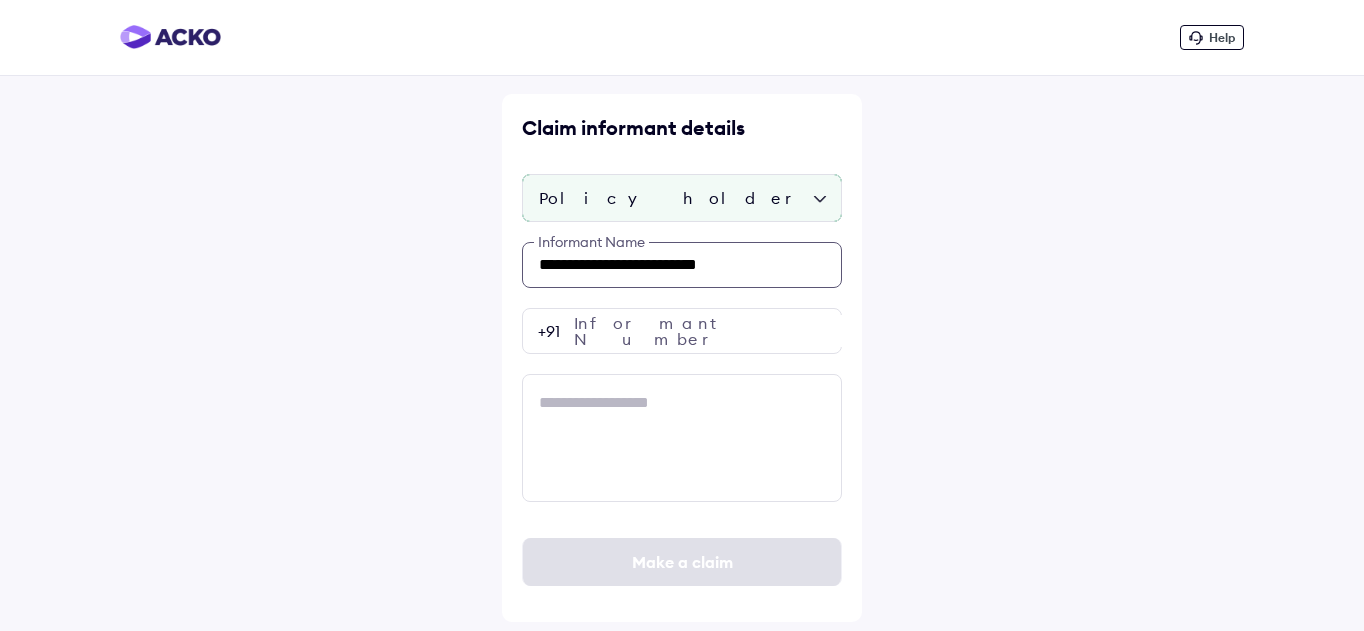 type on "**********" 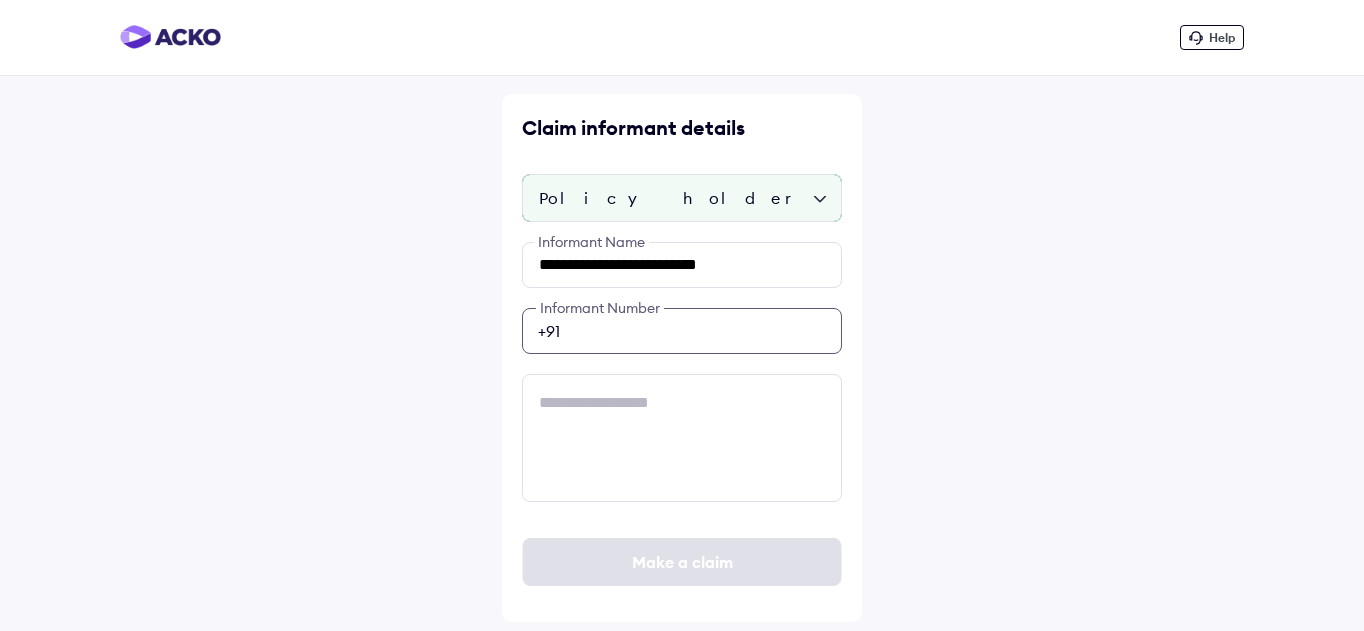 click at bounding box center [682, 331] 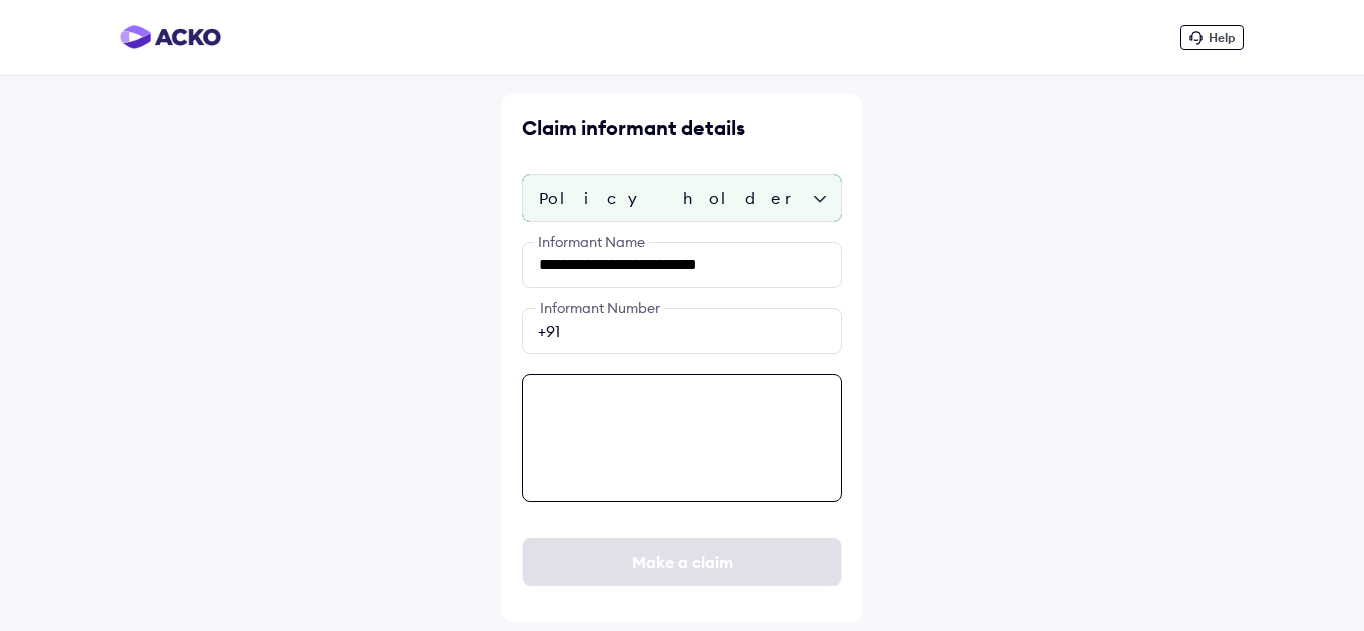 click at bounding box center [682, 438] 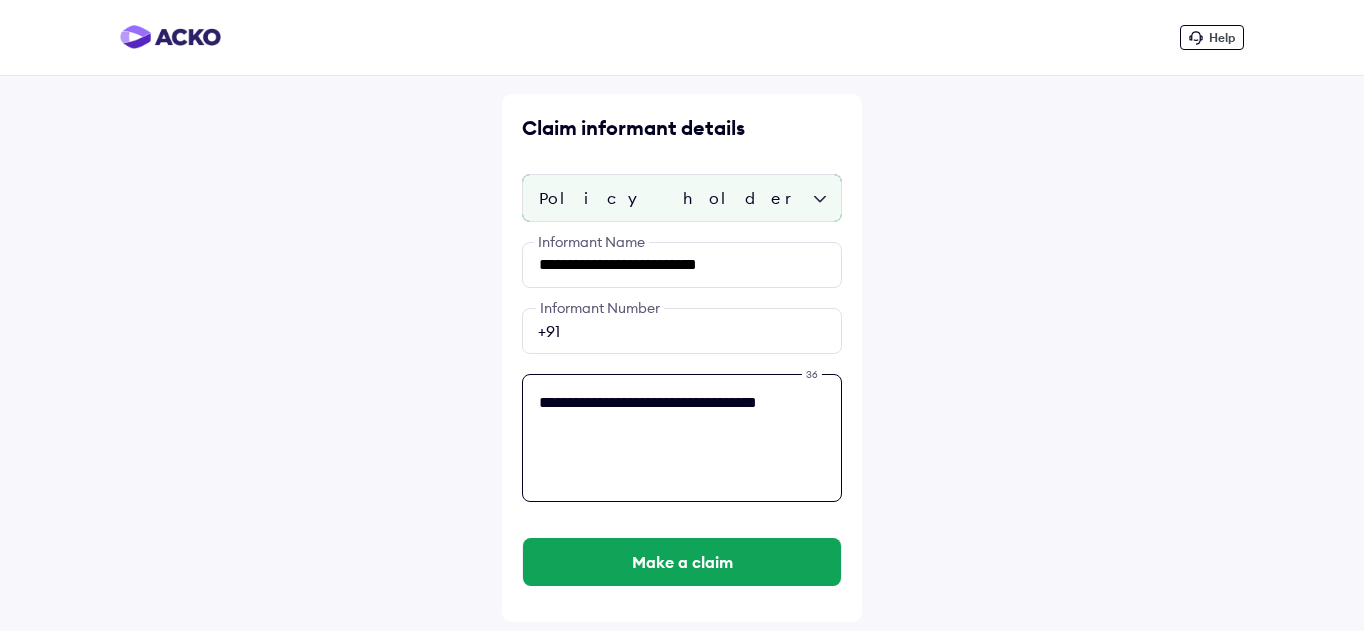click on "**********" at bounding box center (682, 438) 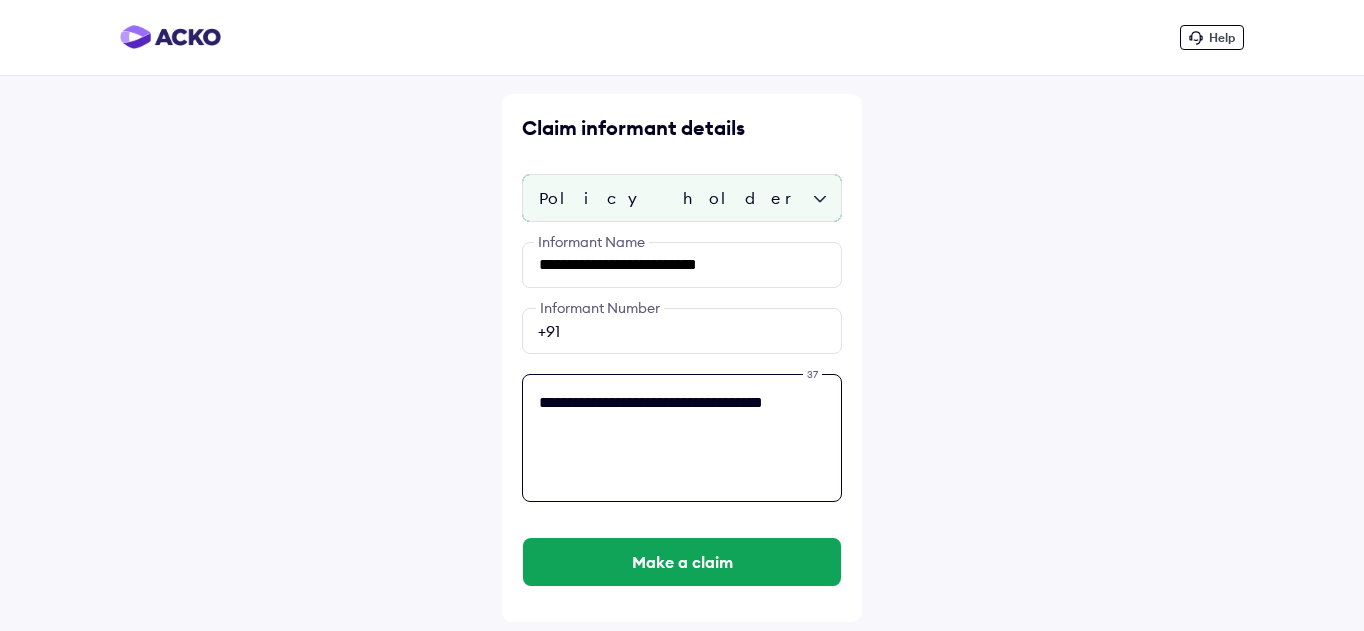 click on "**********" at bounding box center (682, 438) 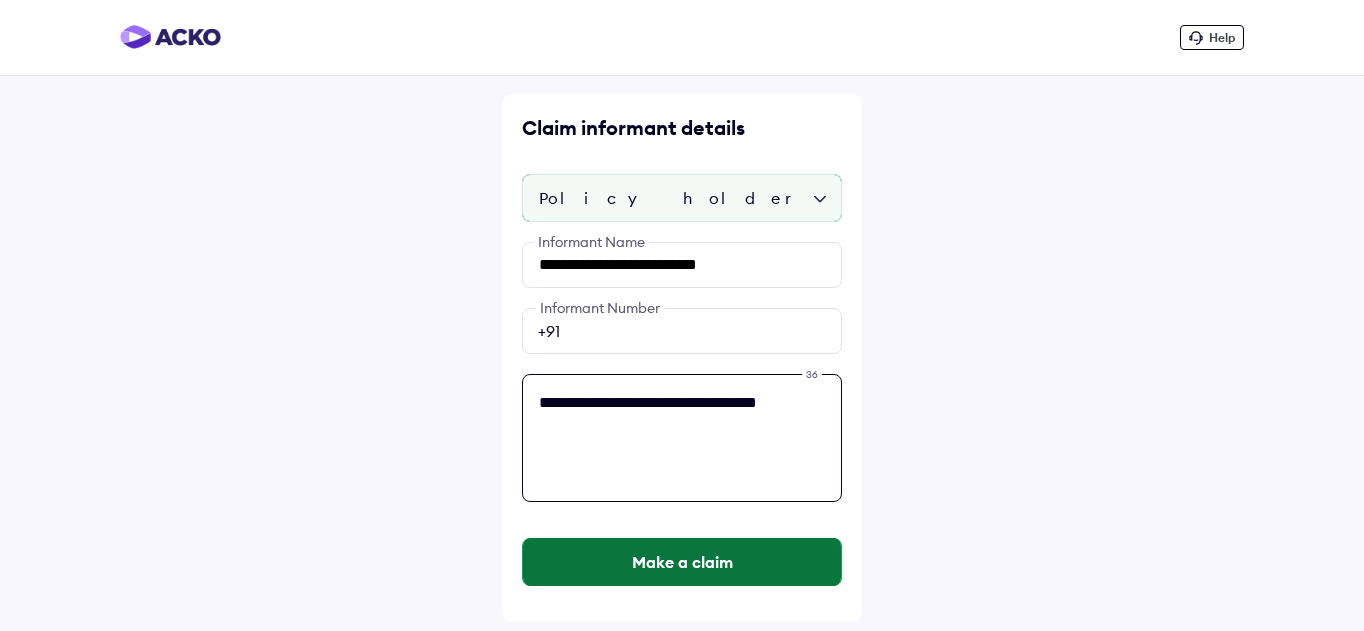 type on "**********" 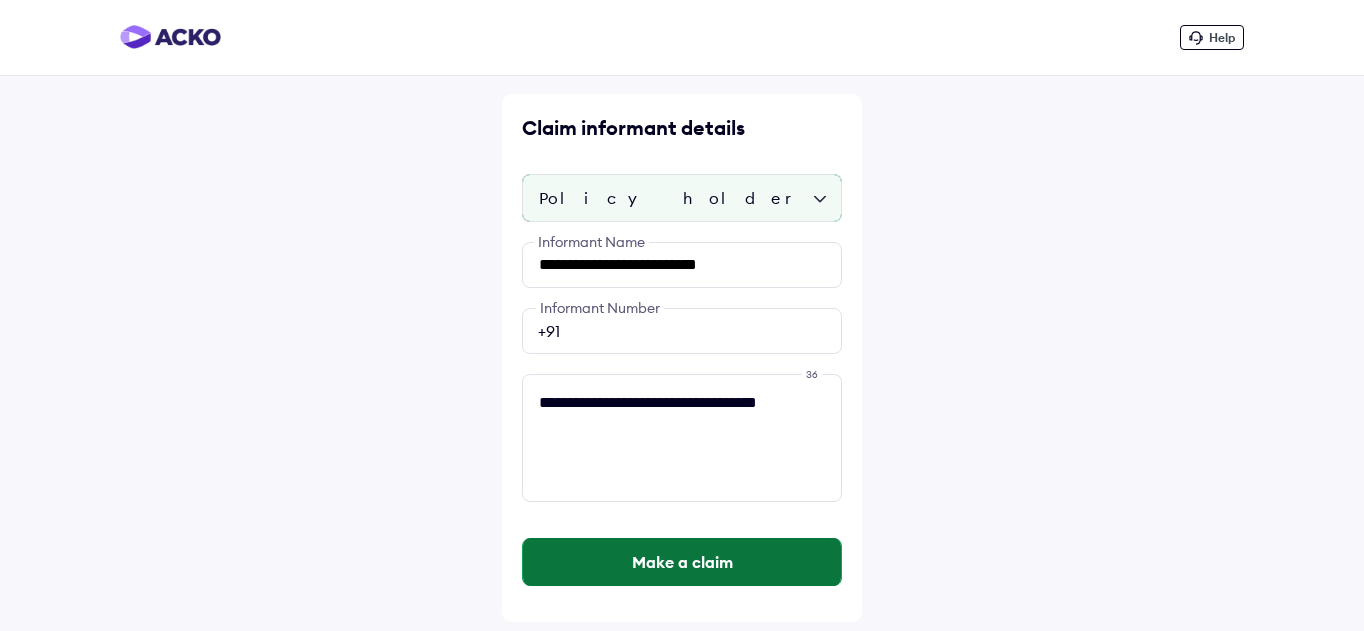 drag, startPoint x: 709, startPoint y: 549, endPoint x: 693, endPoint y: 564, distance: 21.931713 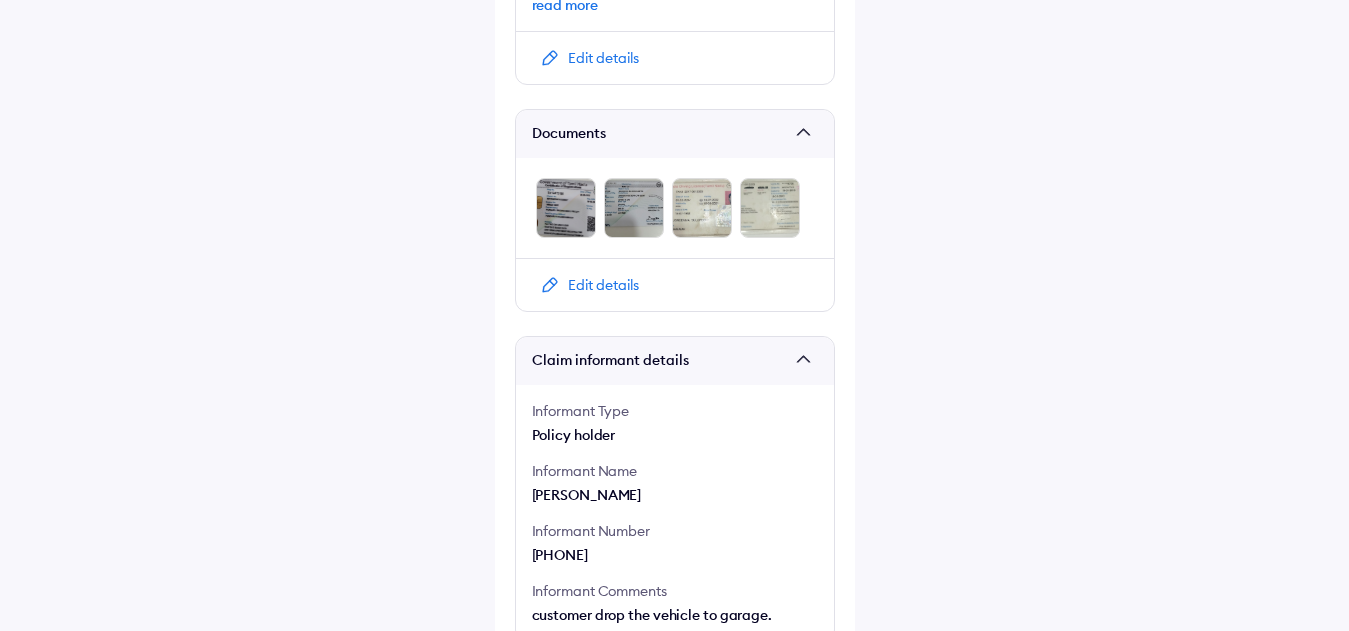 scroll, scrollTop: 1138, scrollLeft: 0, axis: vertical 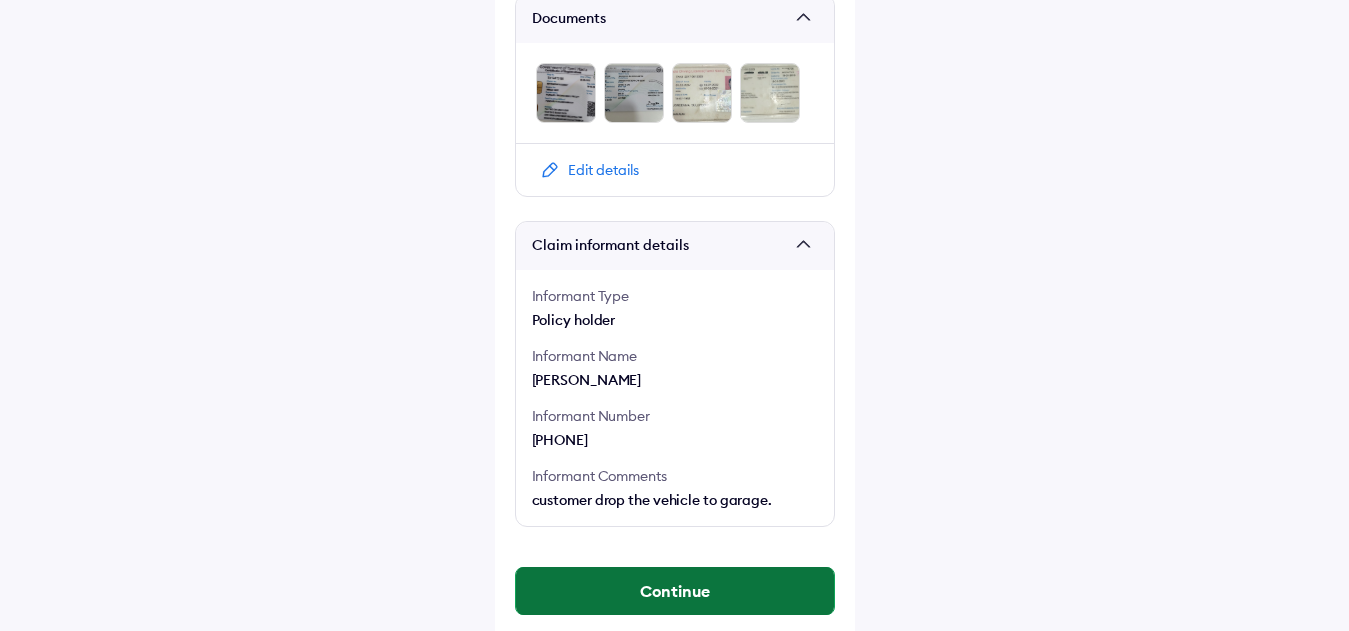 click on "Continue" at bounding box center (675, 591) 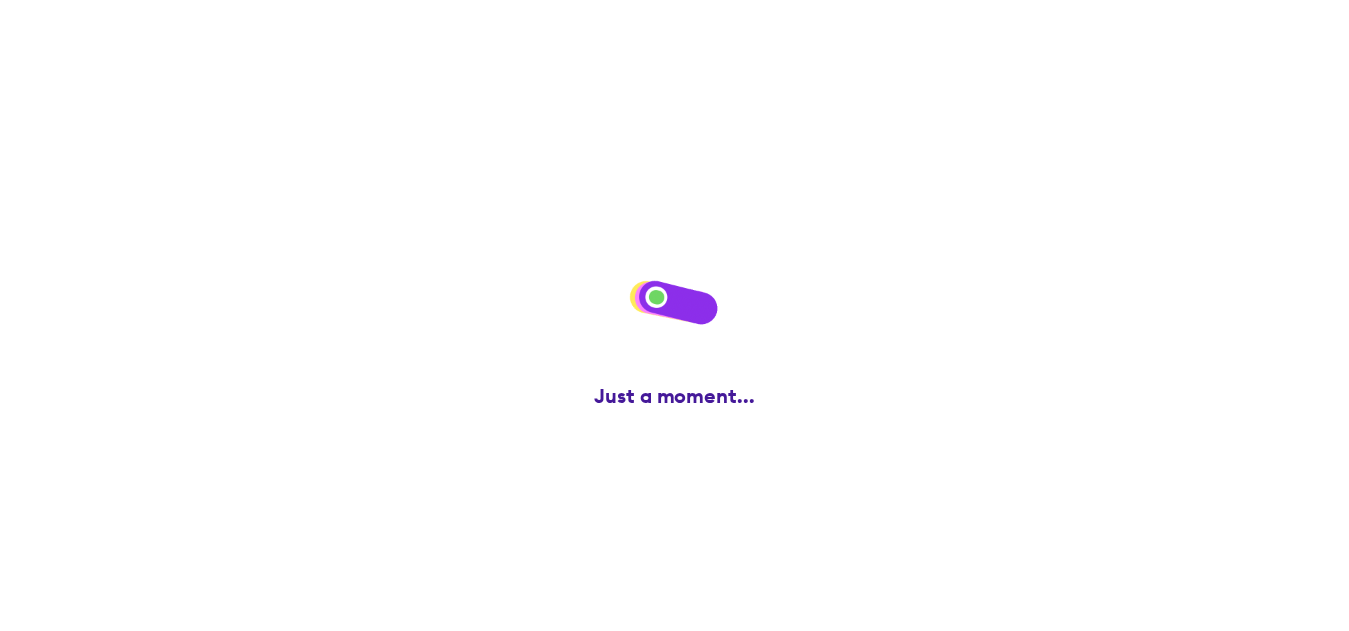 scroll, scrollTop: 0, scrollLeft: 0, axis: both 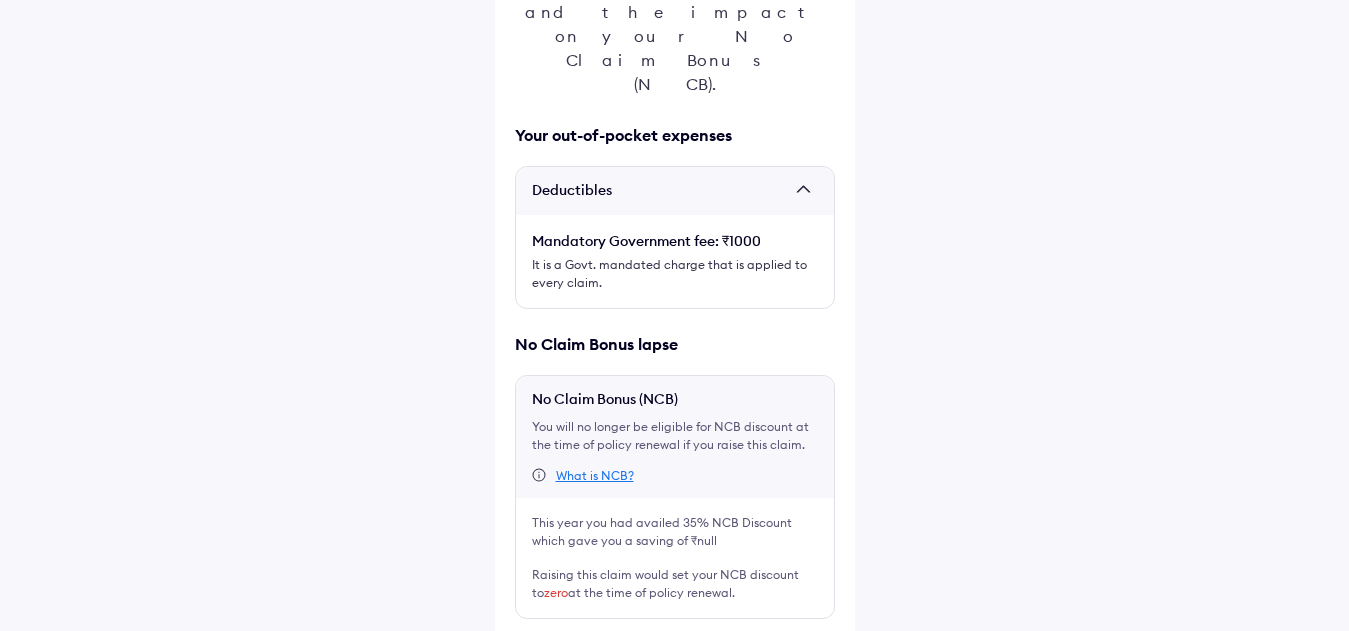 click at bounding box center (523, 651) 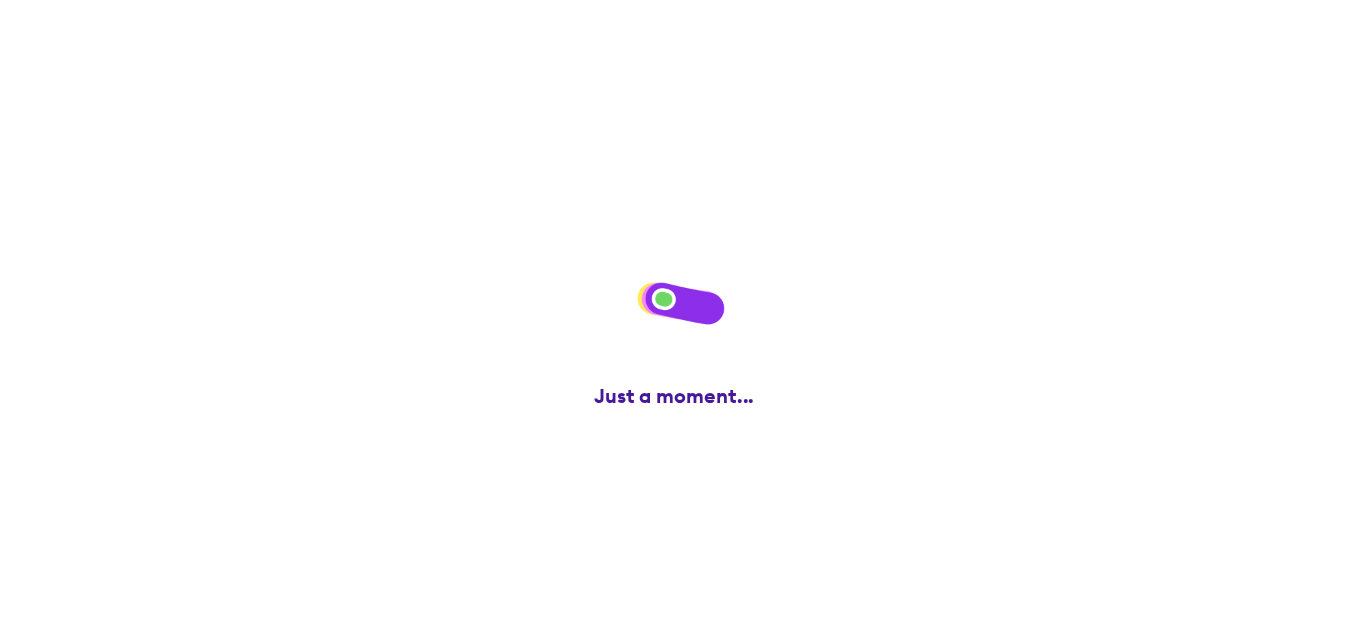 scroll, scrollTop: 0, scrollLeft: 0, axis: both 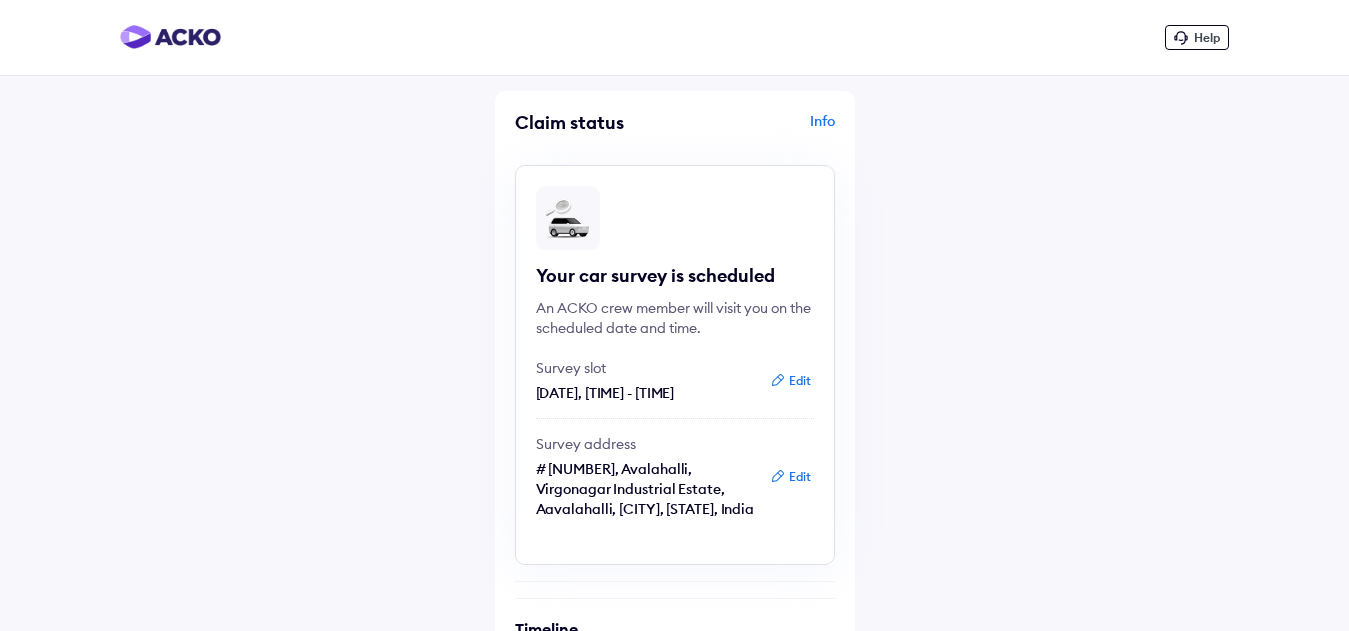 click on "Claim status Info Your car survey is scheduled An ACKO crew member will visit you on the scheduled date and time. Survey slot [DATE], [TIME] Edit Survey address # [NUMBER], Avalahalli, Virgonagar Industrial Estate, Aavalahalli, [CITY], [STATE], India Edit Timeline Claim intimated [DATE], [TIME] Claim registered [DATE], [TIME] Survey ETA: [DATE], [TIME] Survey scheduled [DATE], [TIME] Survey completed ETA: [DATE], [TIME] Your vehicle inspection will determine the next steps. Claim under review ETA: [DATE], [TIME]" at bounding box center [675, 674] 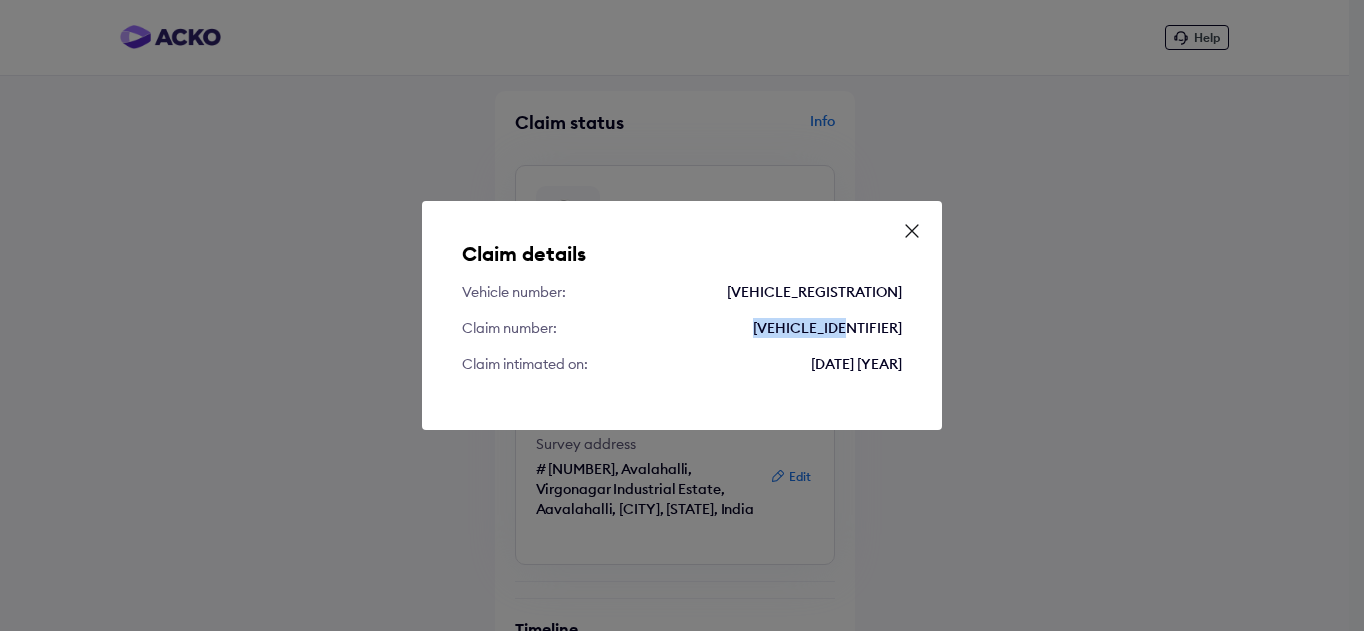 drag, startPoint x: 792, startPoint y: 329, endPoint x: 904, endPoint y: 323, distance: 112.1606 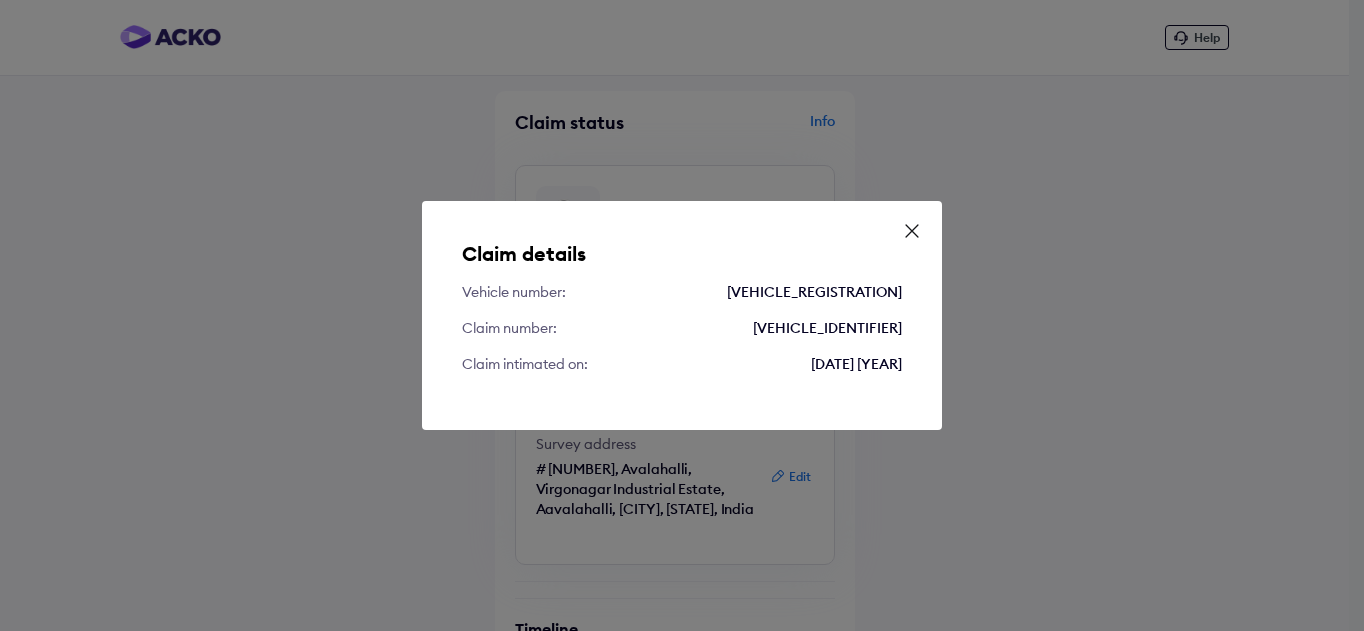 click 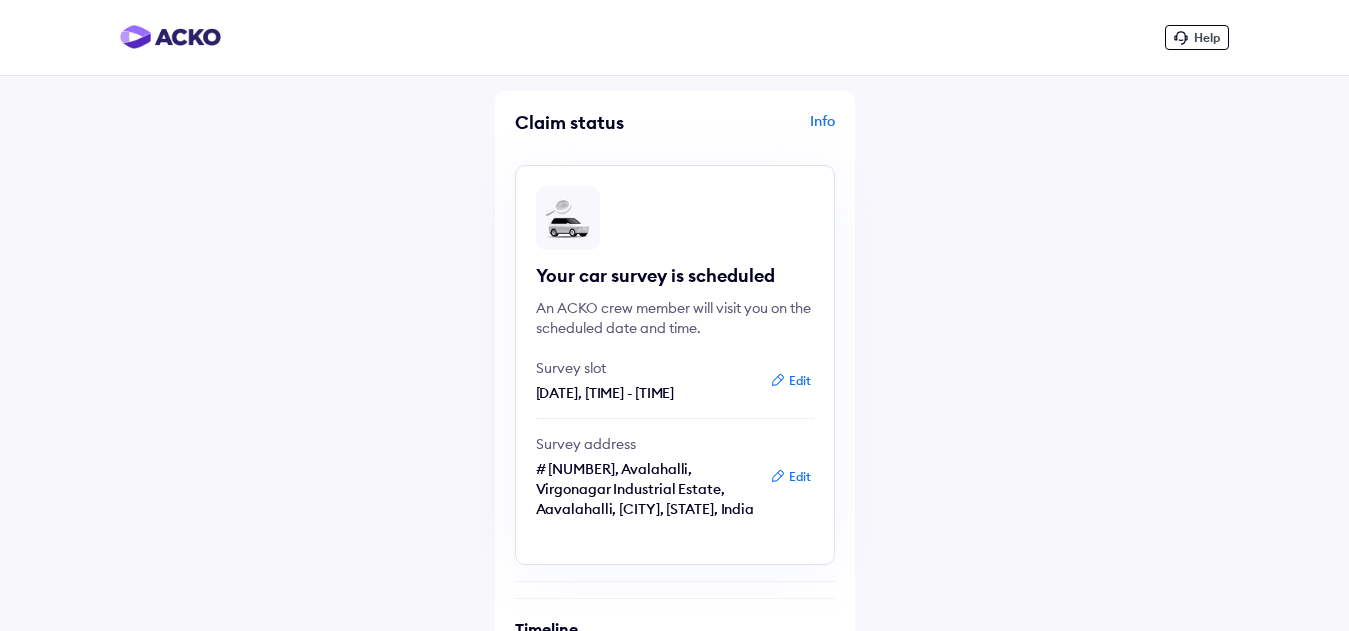 click on "Info" at bounding box center (757, 130) 